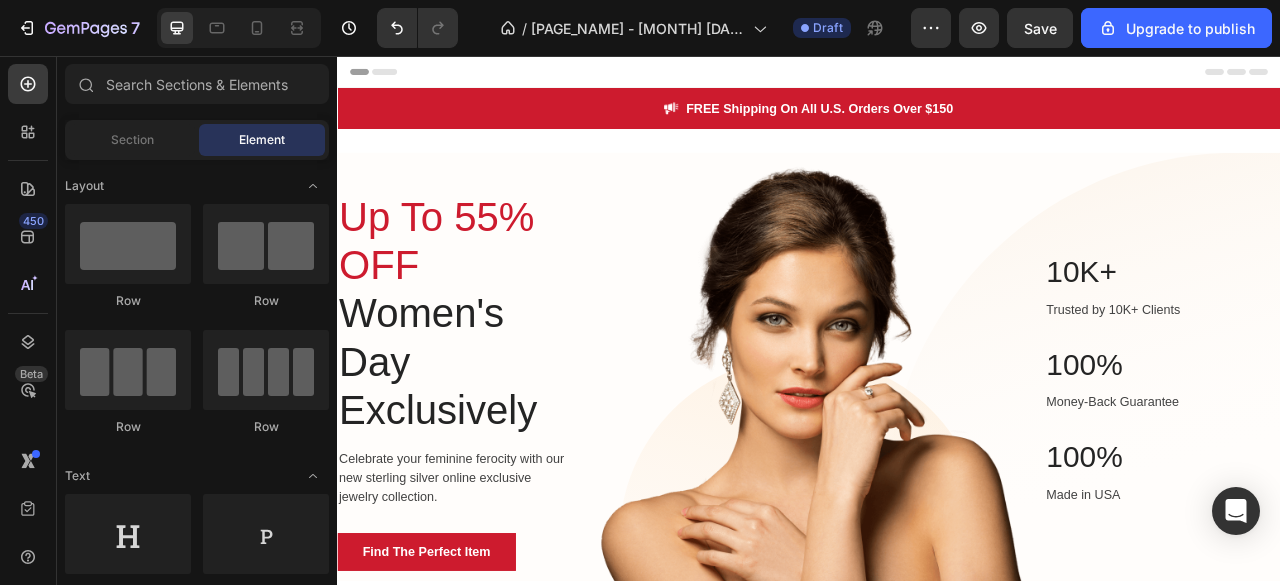 scroll, scrollTop: 600, scrollLeft: 0, axis: vertical 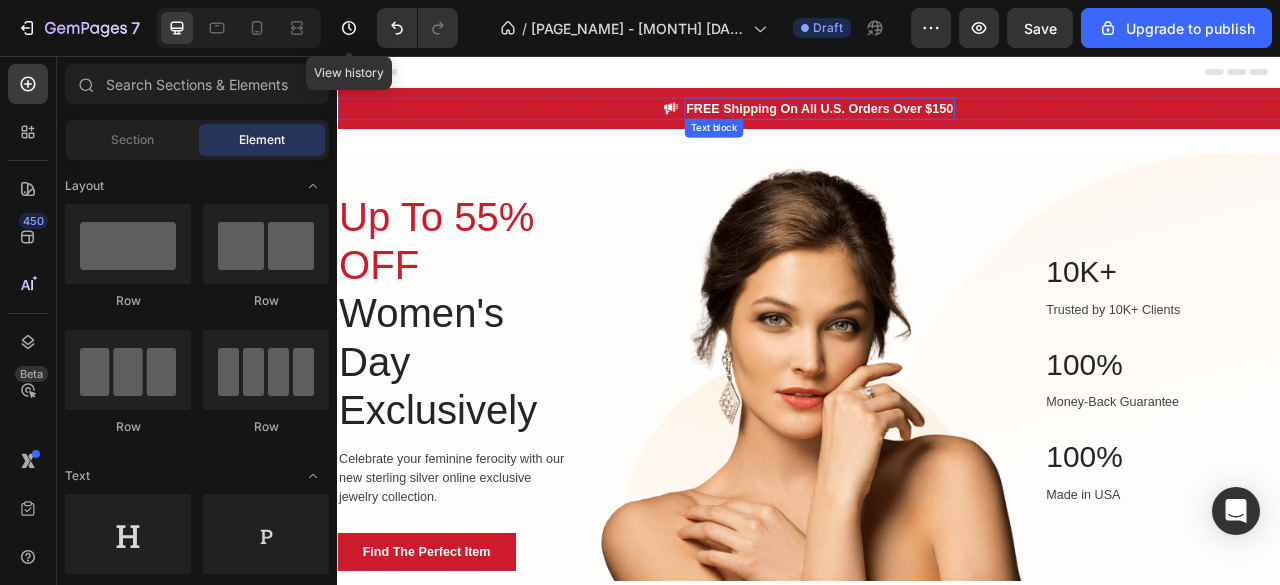 click on "FREE Shipping On All U.S. Orders Over $150" at bounding box center (950, 123) 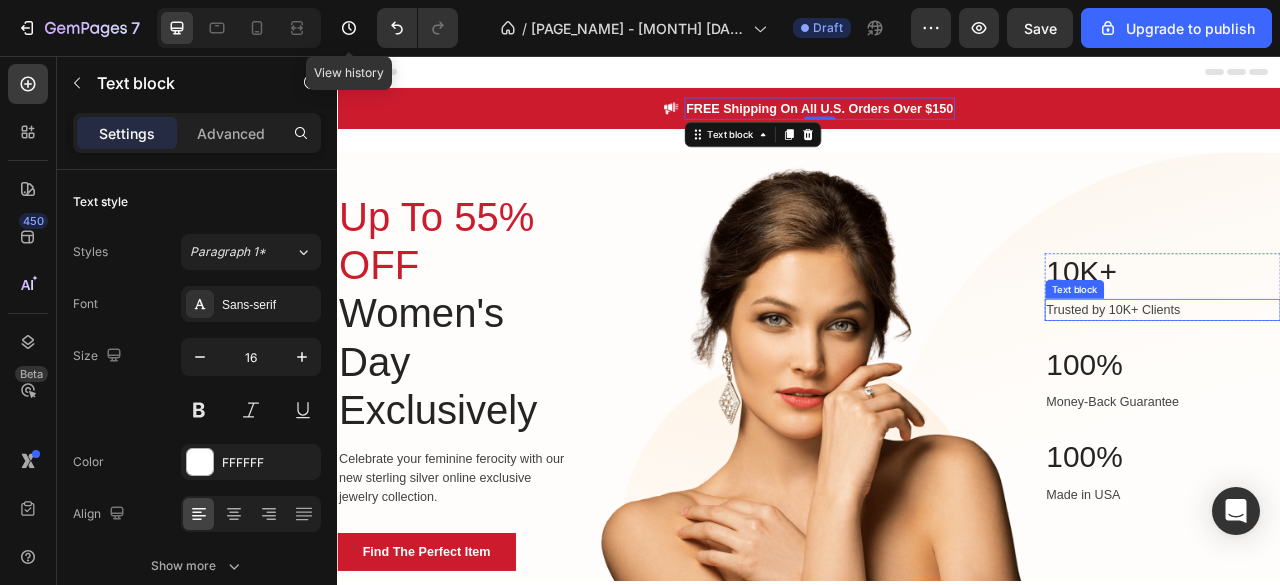 click on "Text block" at bounding box center (1274, 353) 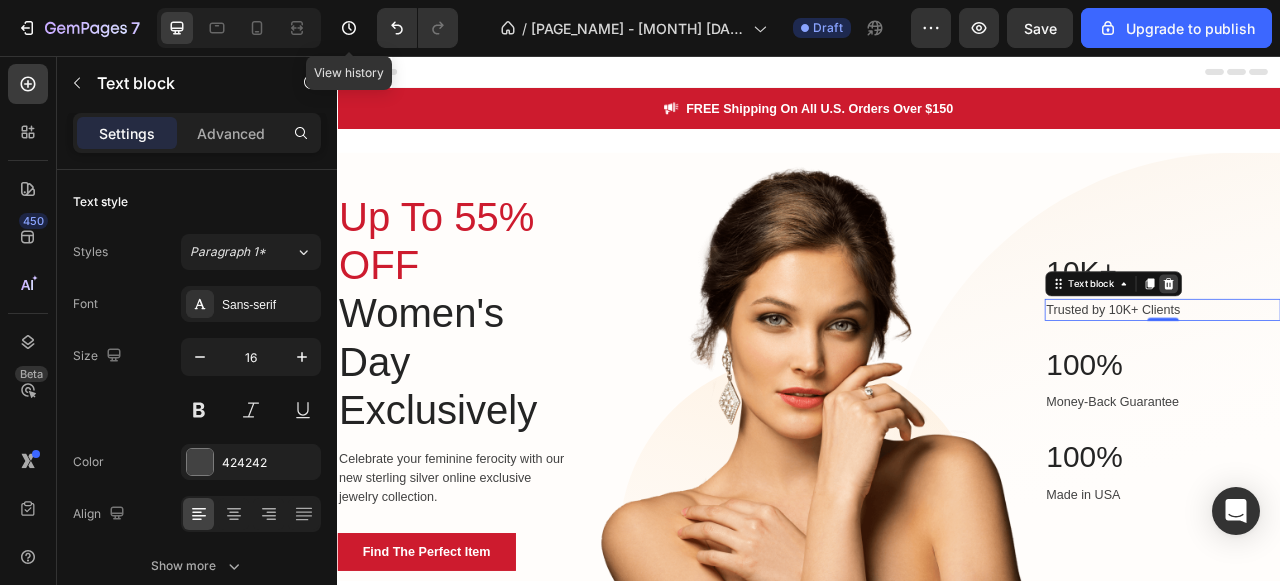 click 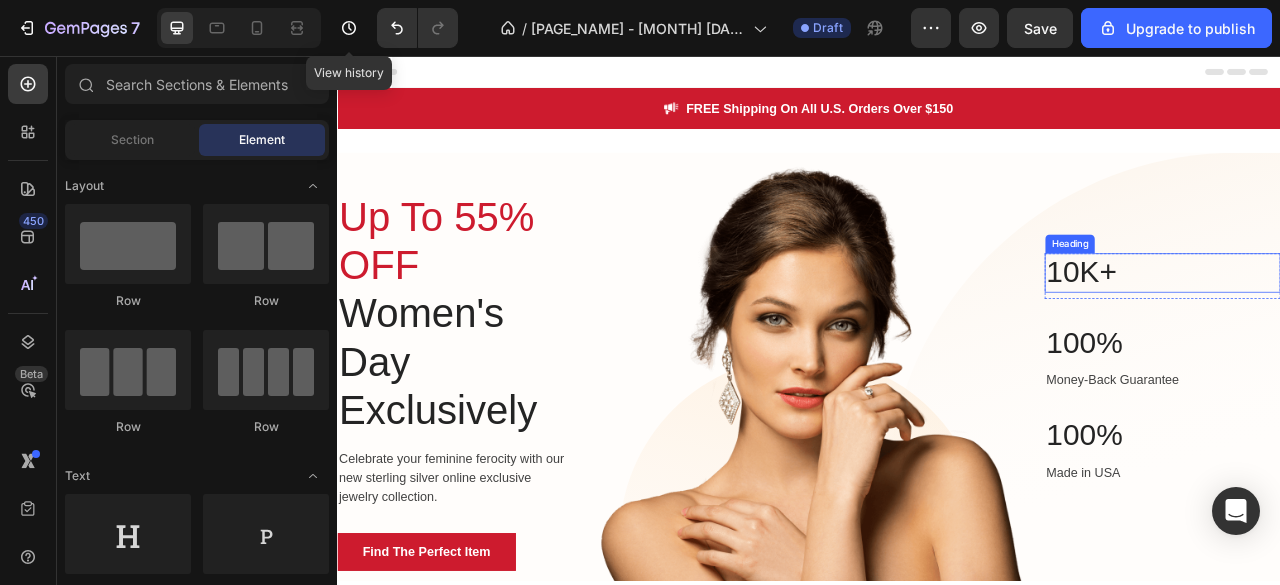 click on "10K+" at bounding box center (1387, 332) 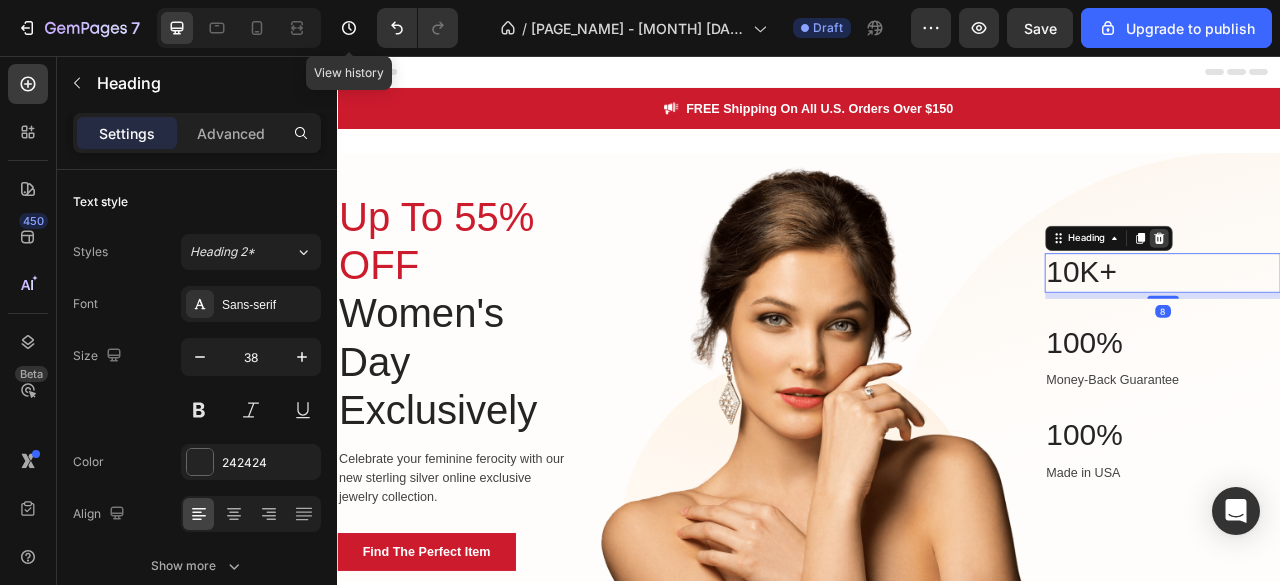 click 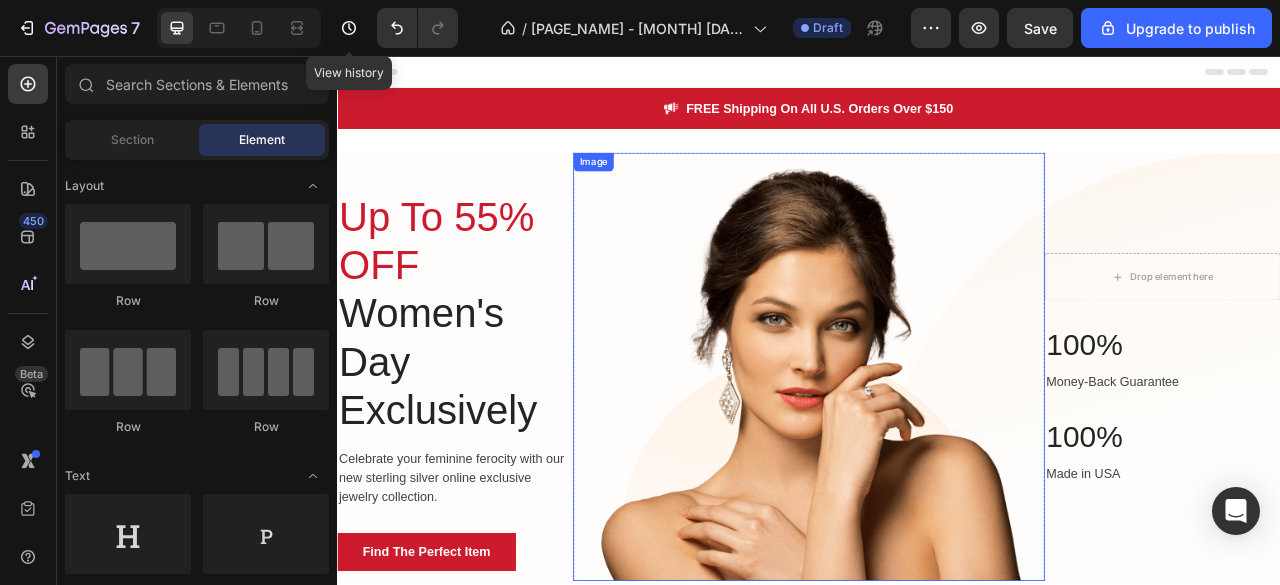 click at bounding box center (937, 451) 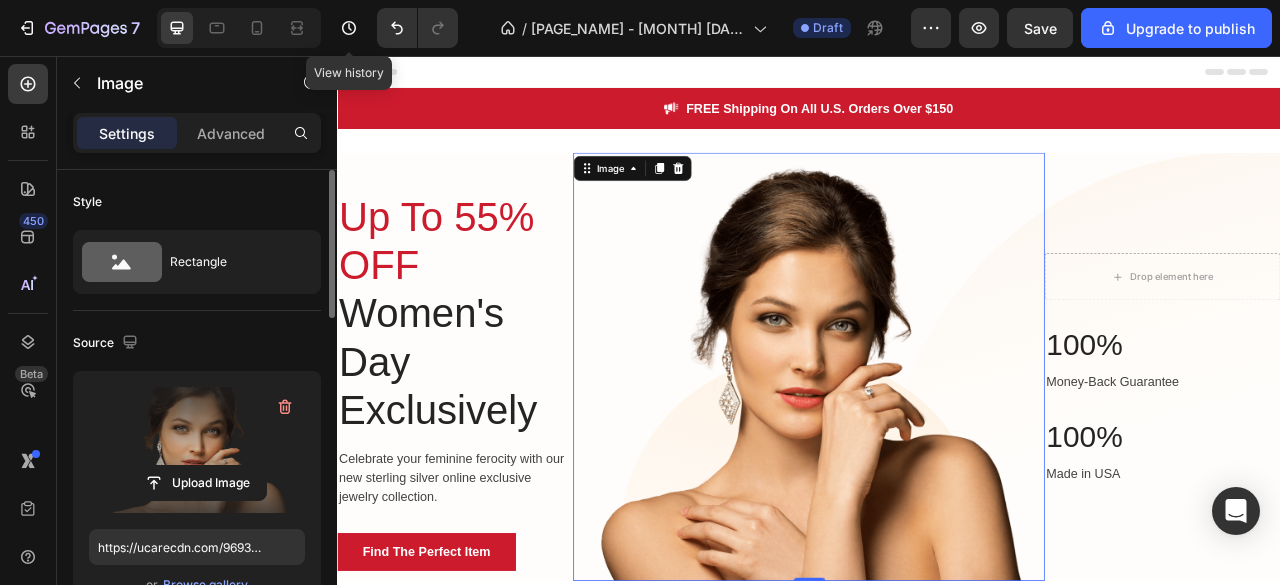 scroll, scrollTop: 100, scrollLeft: 0, axis: vertical 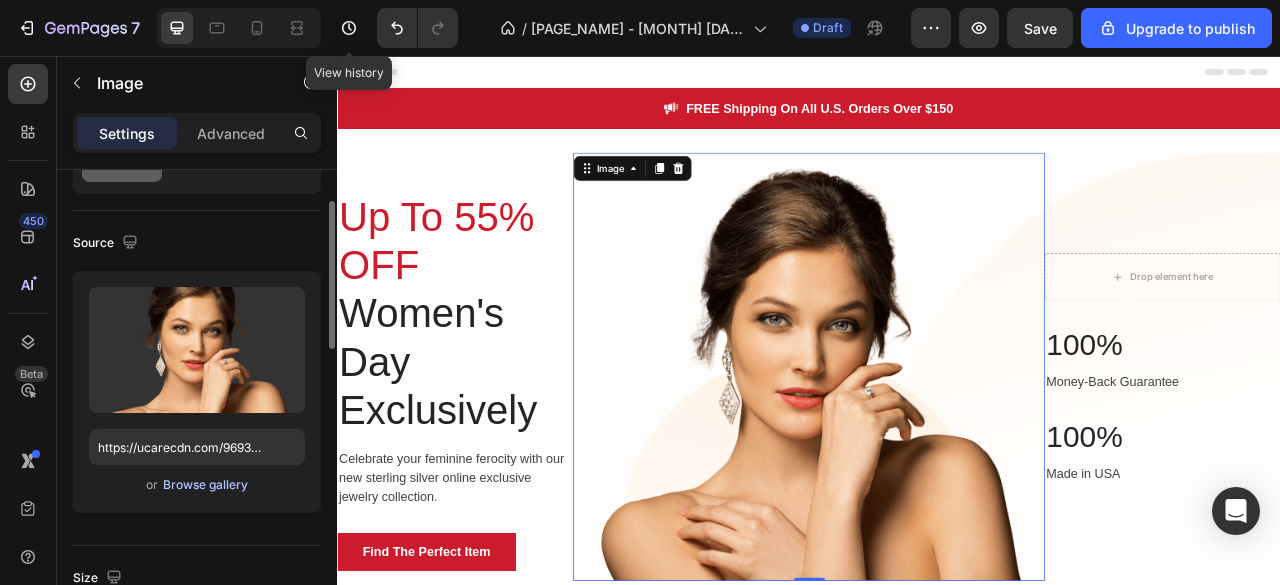 click on "Browse gallery" at bounding box center [205, 485] 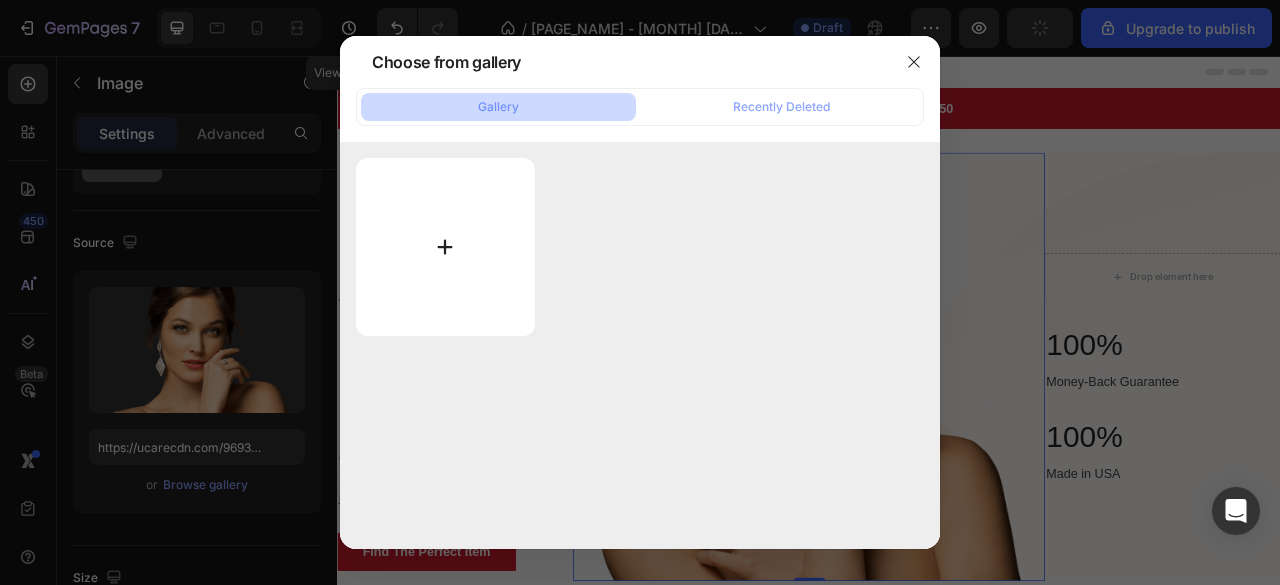 click at bounding box center [445, 247] 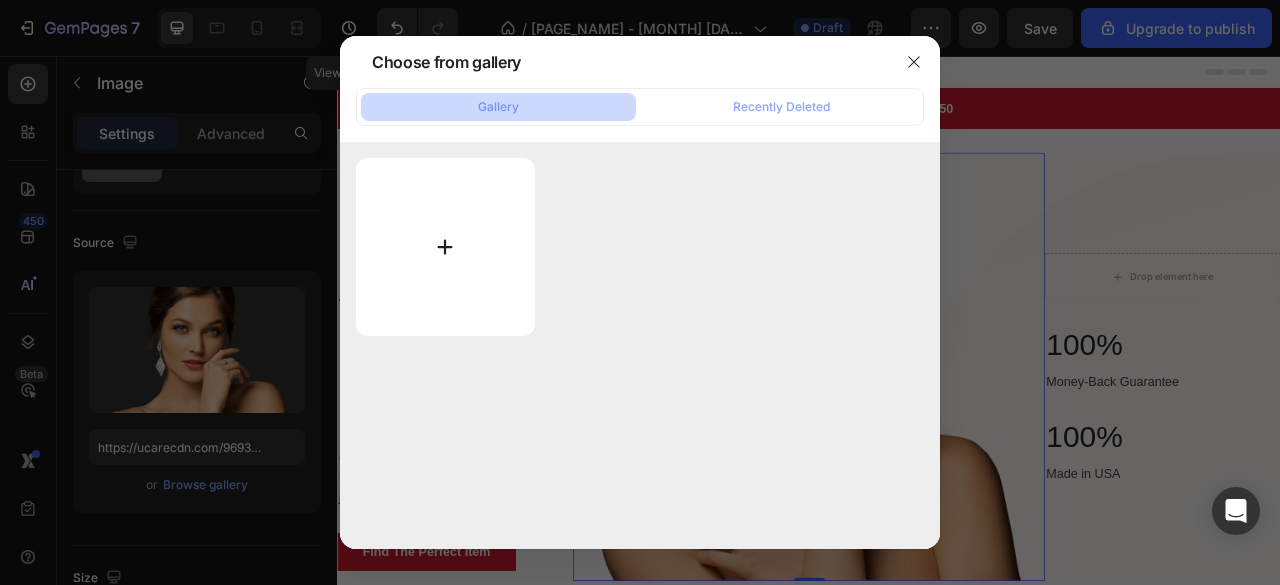 type on "C:\fakepath\pexels-mart-production-7679455-scaled.jpg" 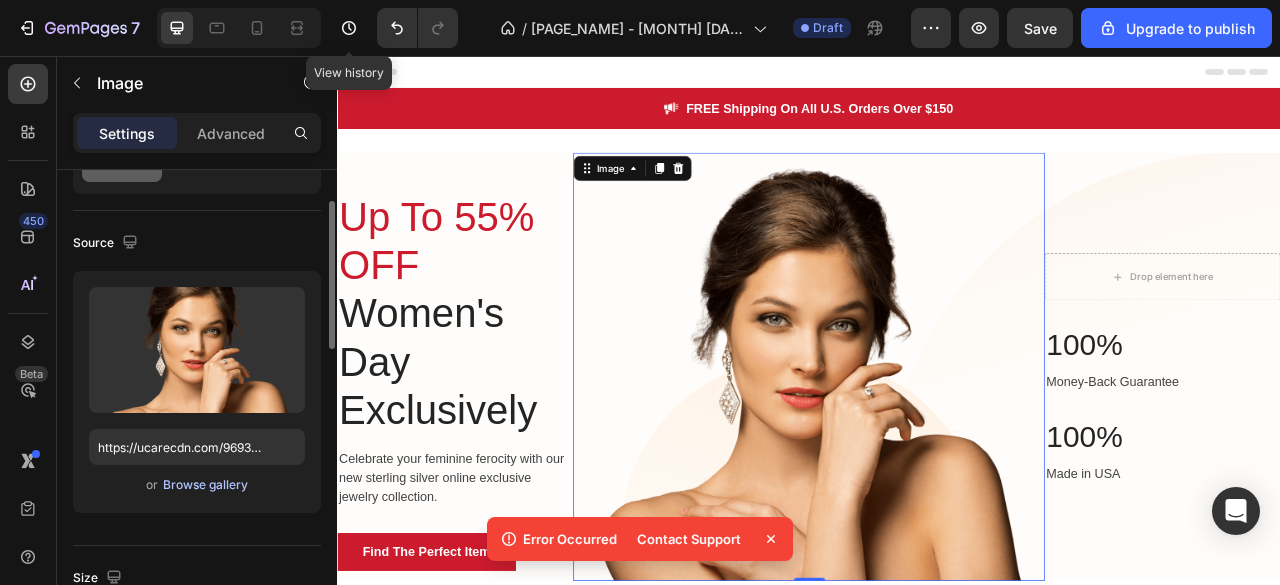 click on "Browse gallery" at bounding box center (205, 485) 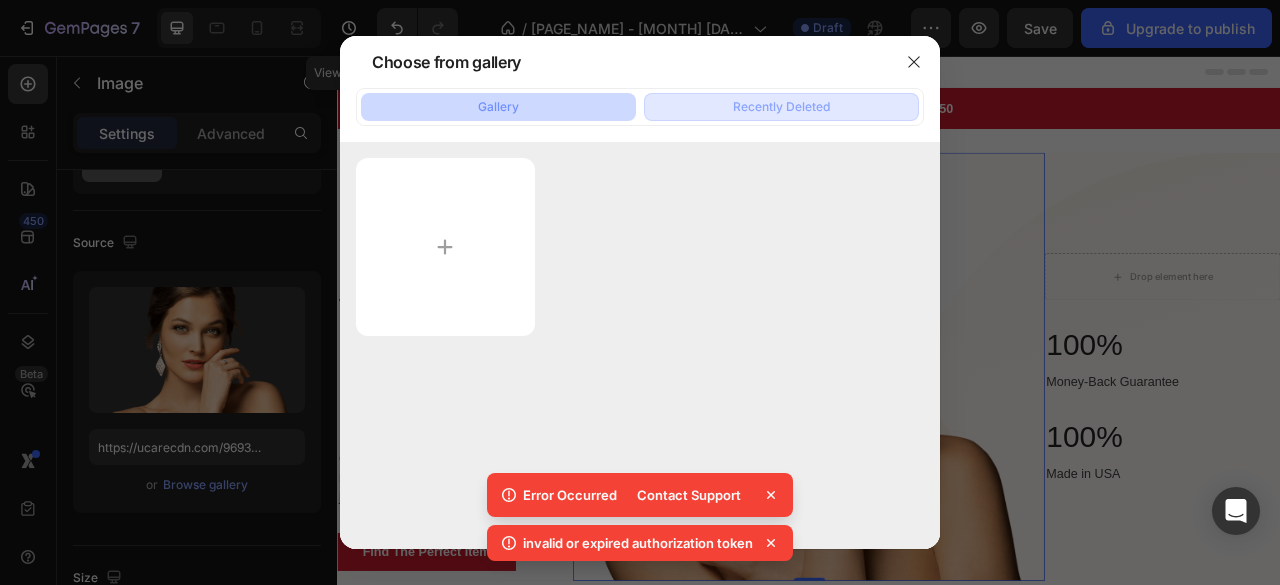 click on "Recently Deleted" 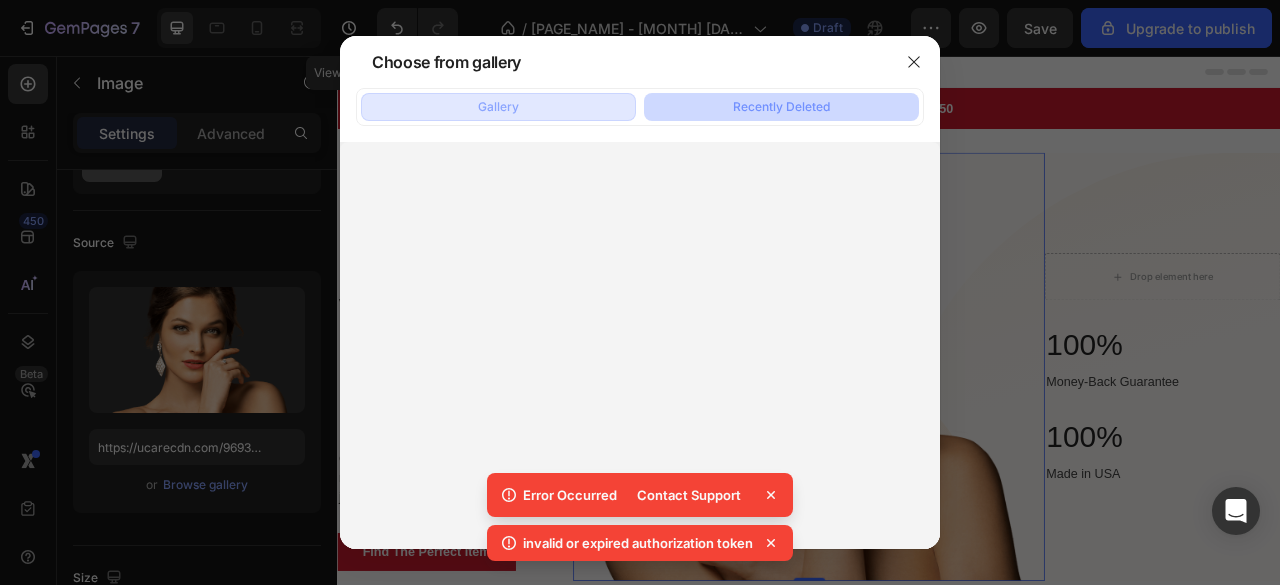 click on "Gallery" 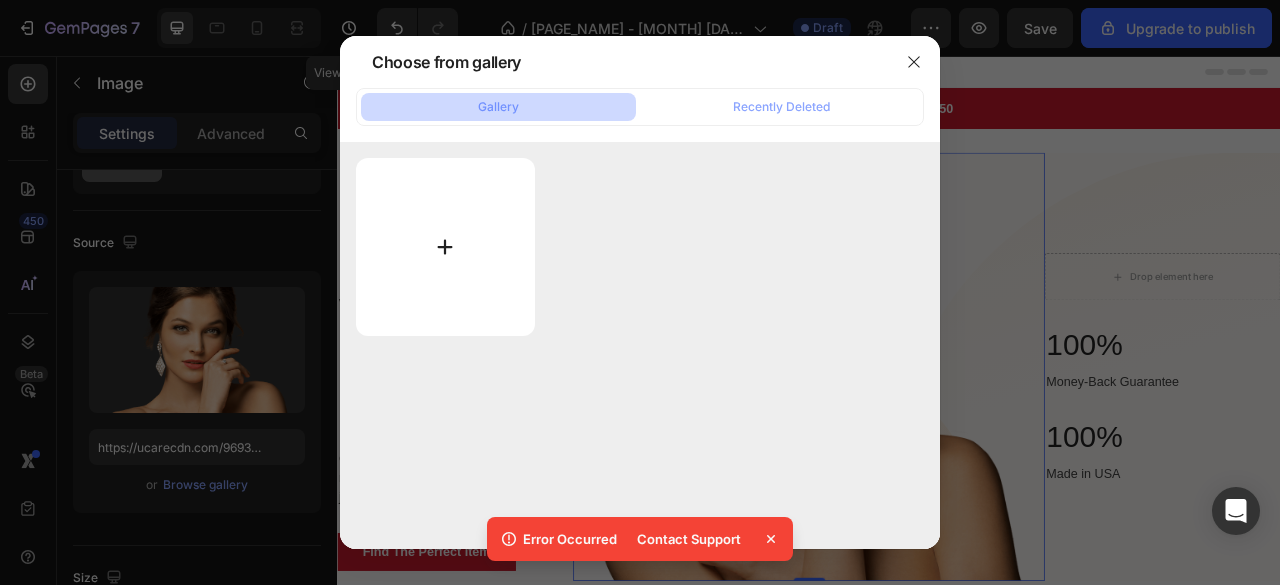 click at bounding box center [445, 247] 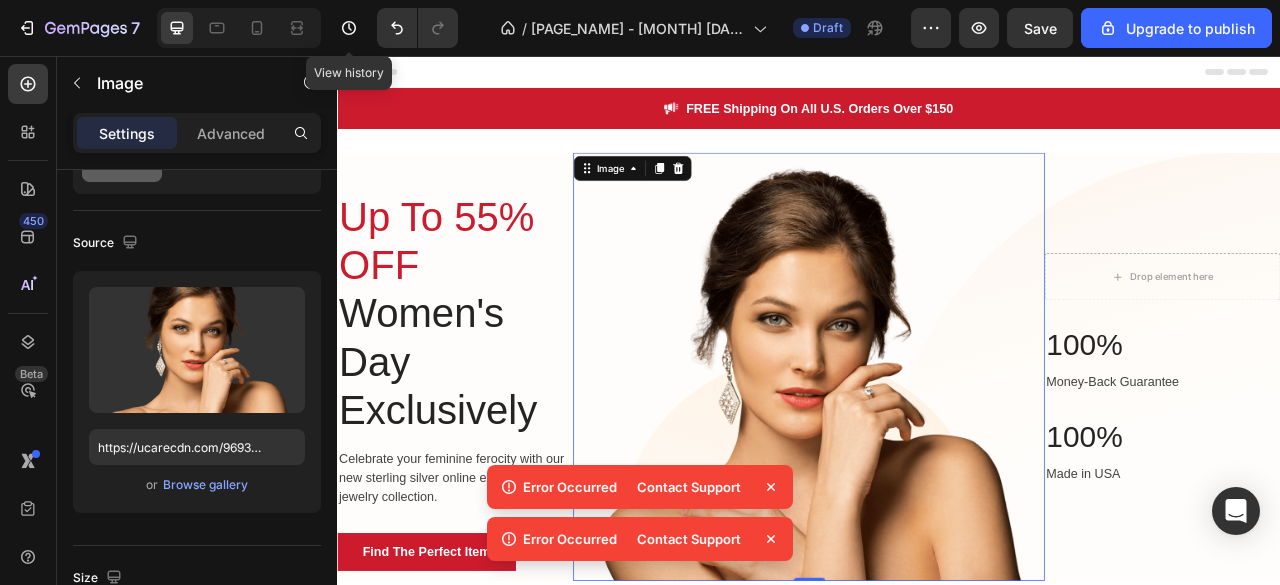click 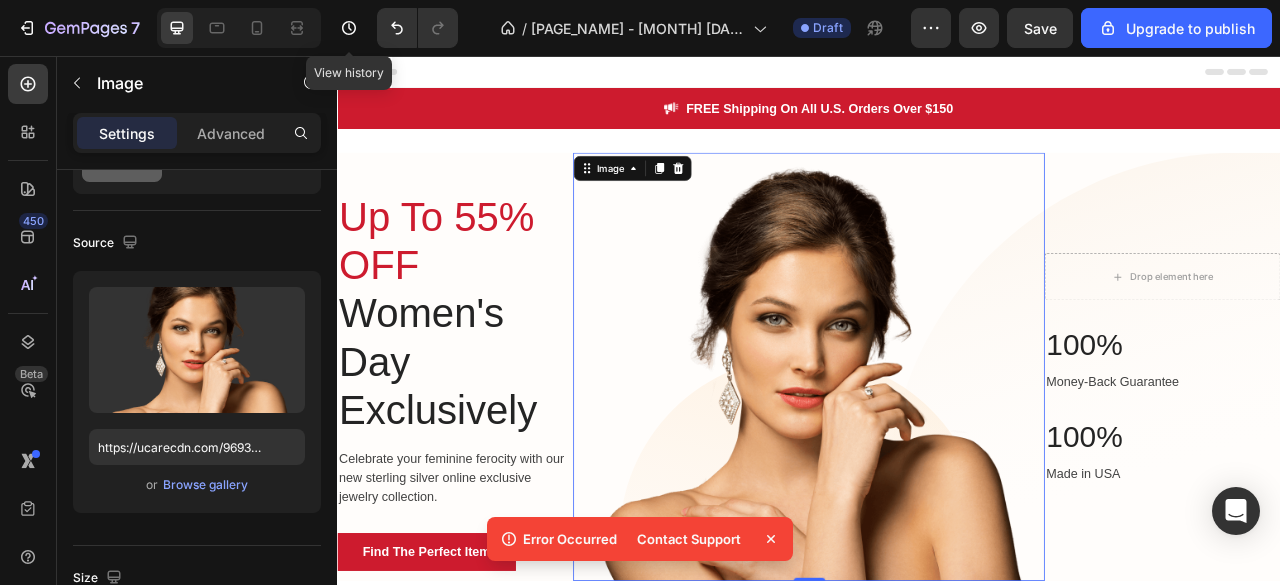click 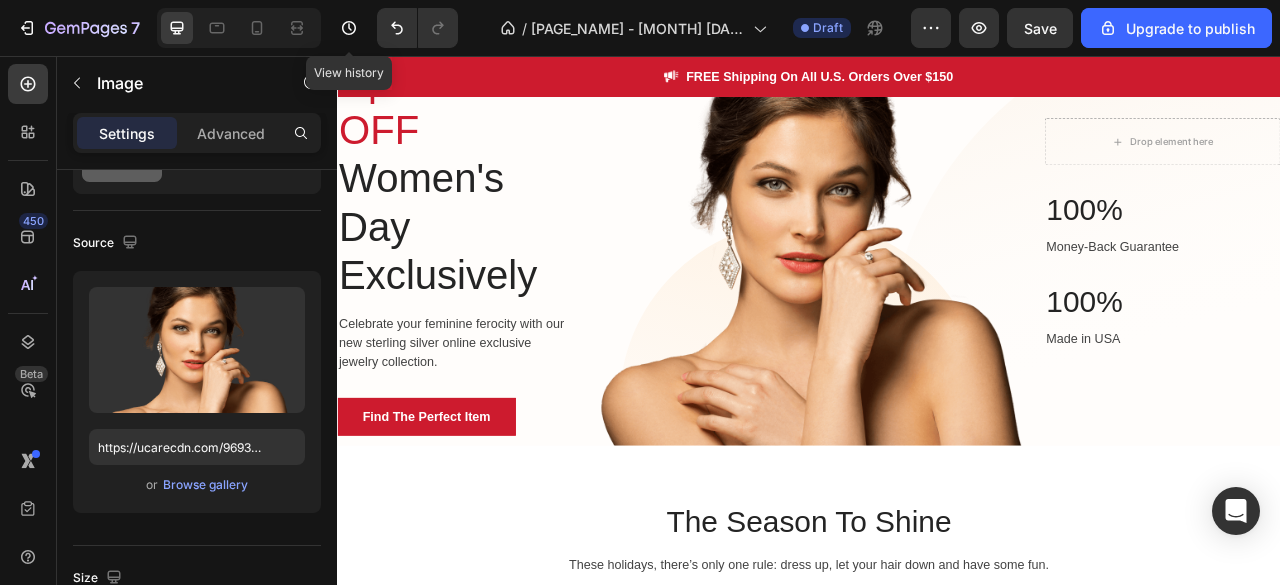 scroll, scrollTop: 0, scrollLeft: 0, axis: both 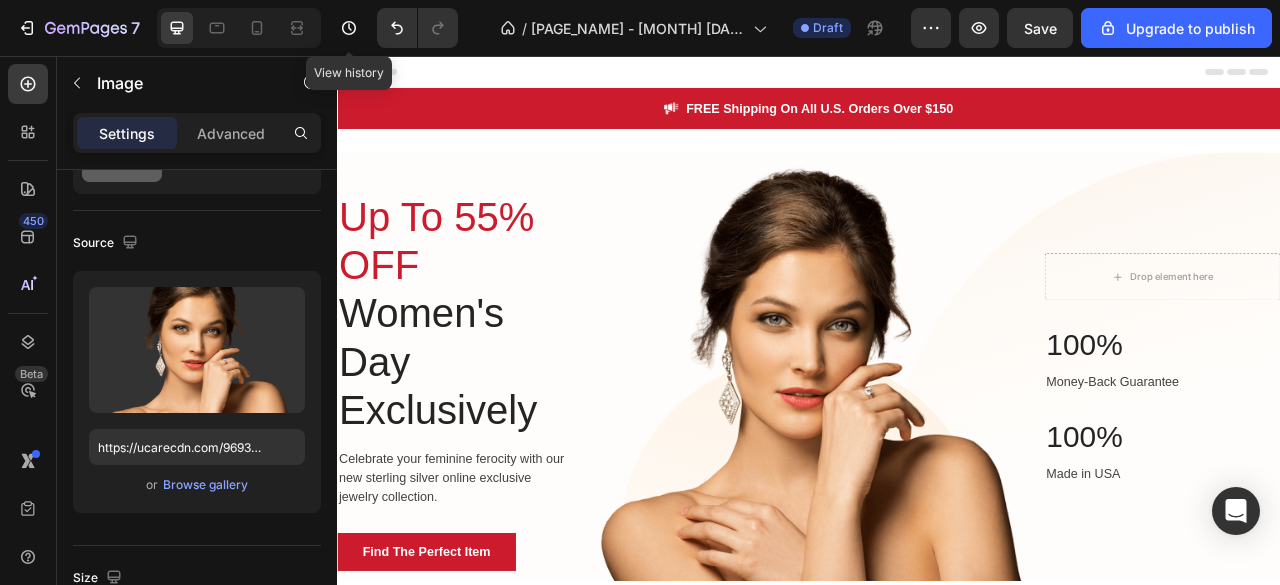click at bounding box center (937, 451) 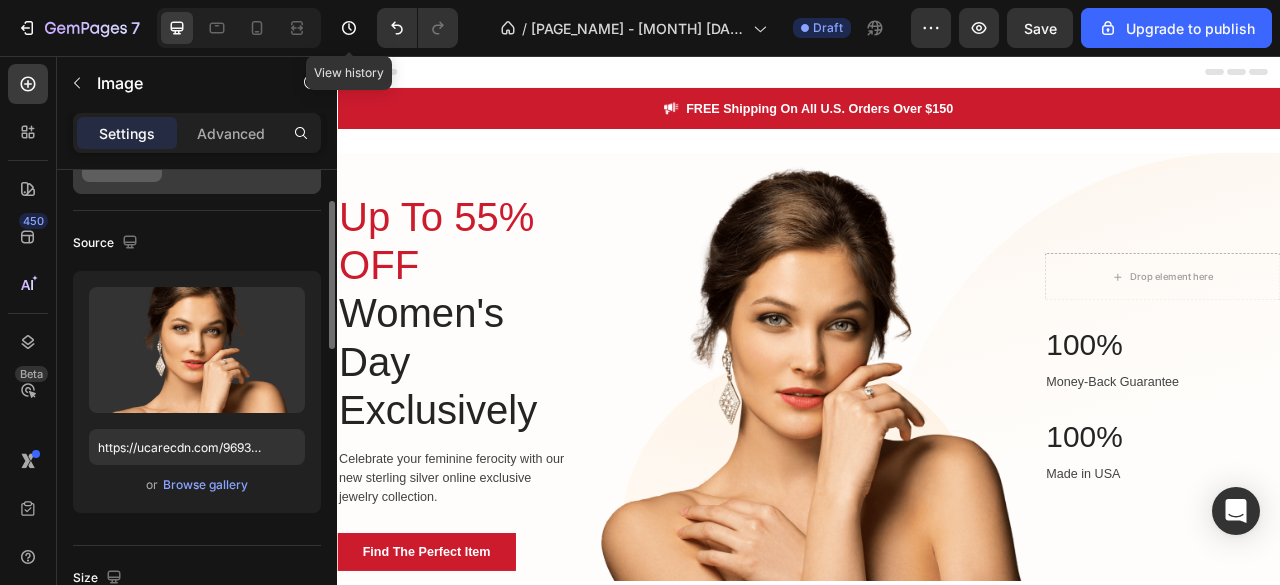 scroll, scrollTop: 0, scrollLeft: 0, axis: both 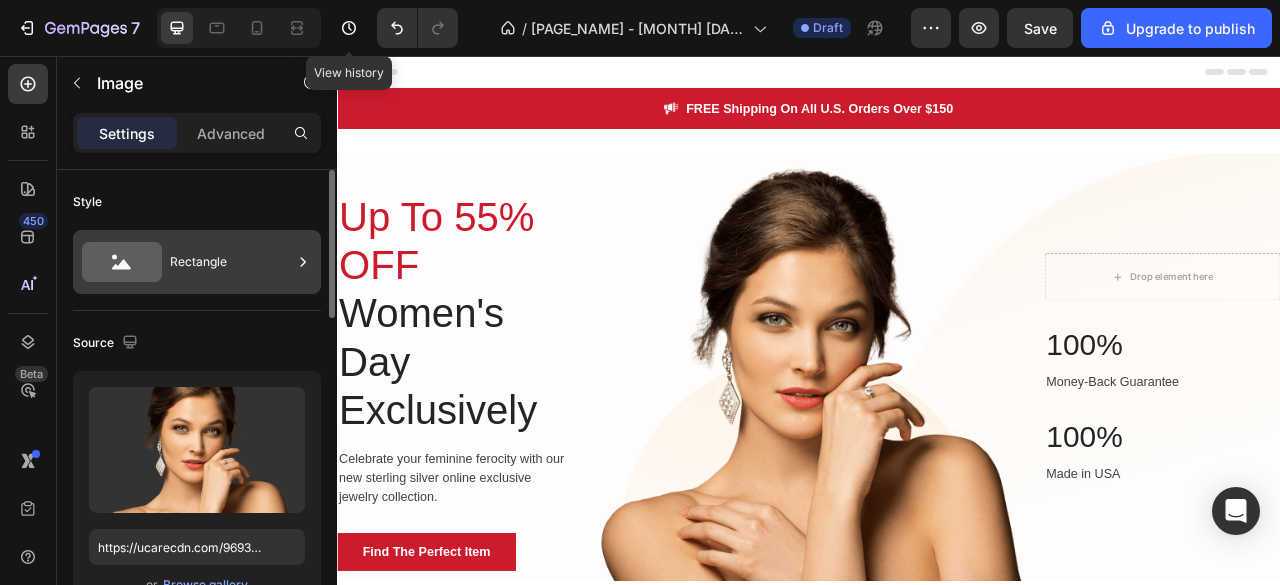 click on "Rectangle" at bounding box center [231, 262] 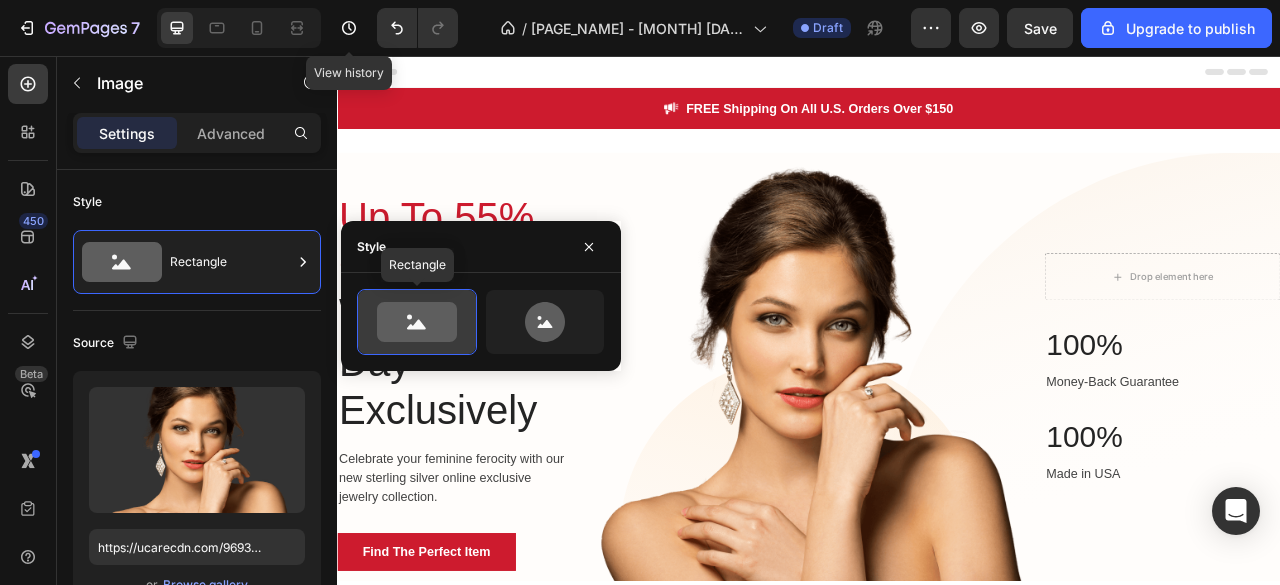 click 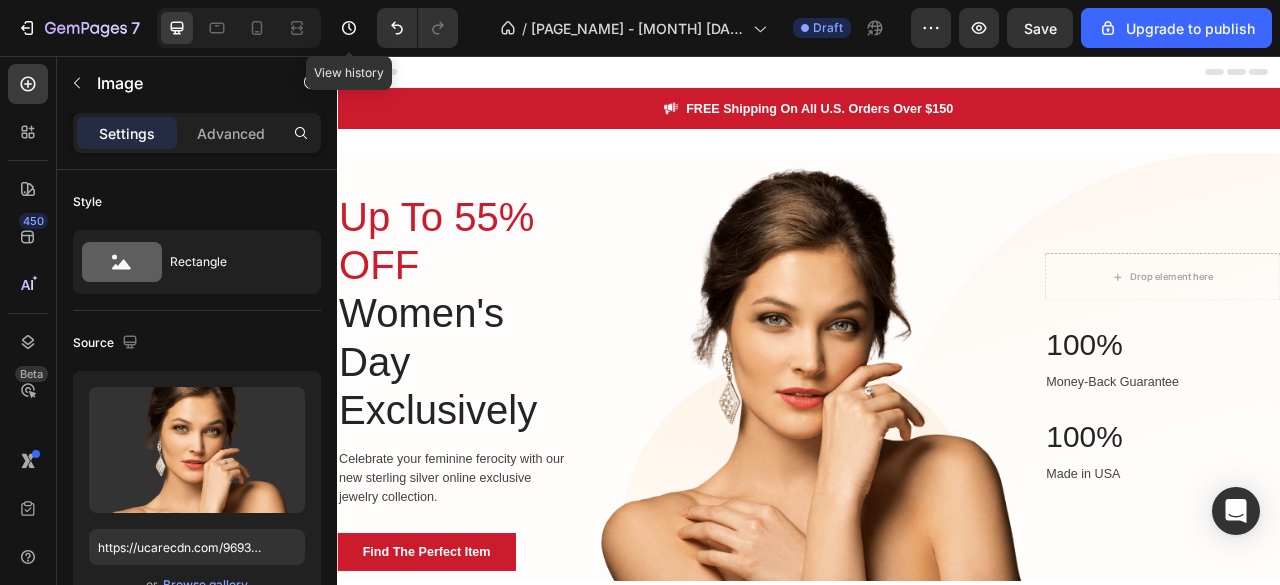 click at bounding box center (937, 451) 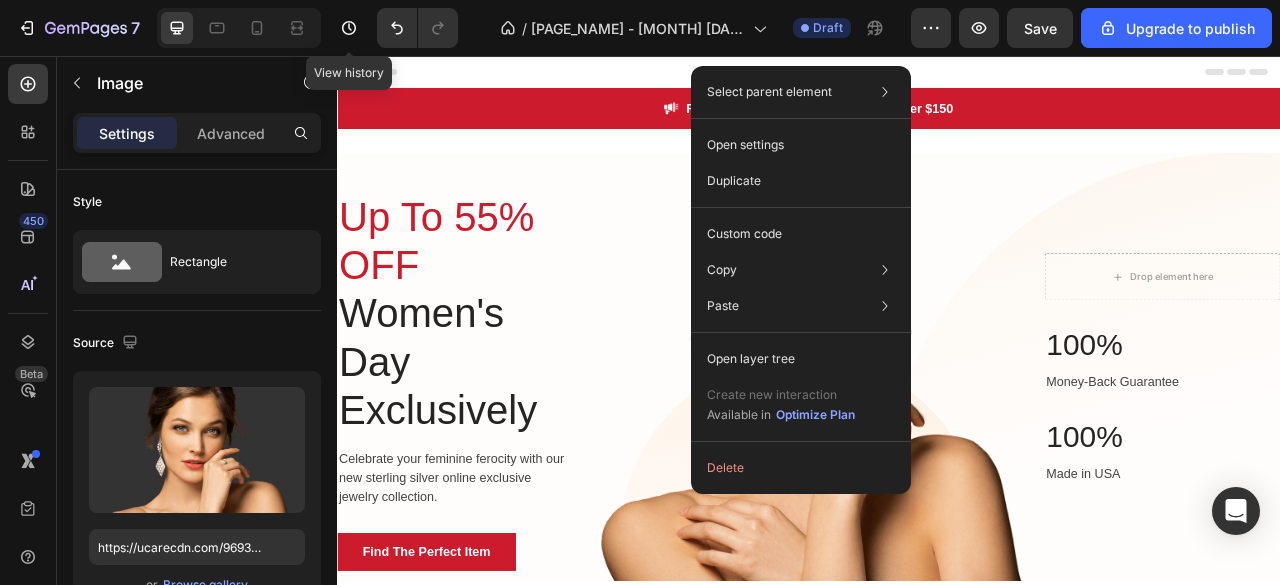 click on "Duplicate" 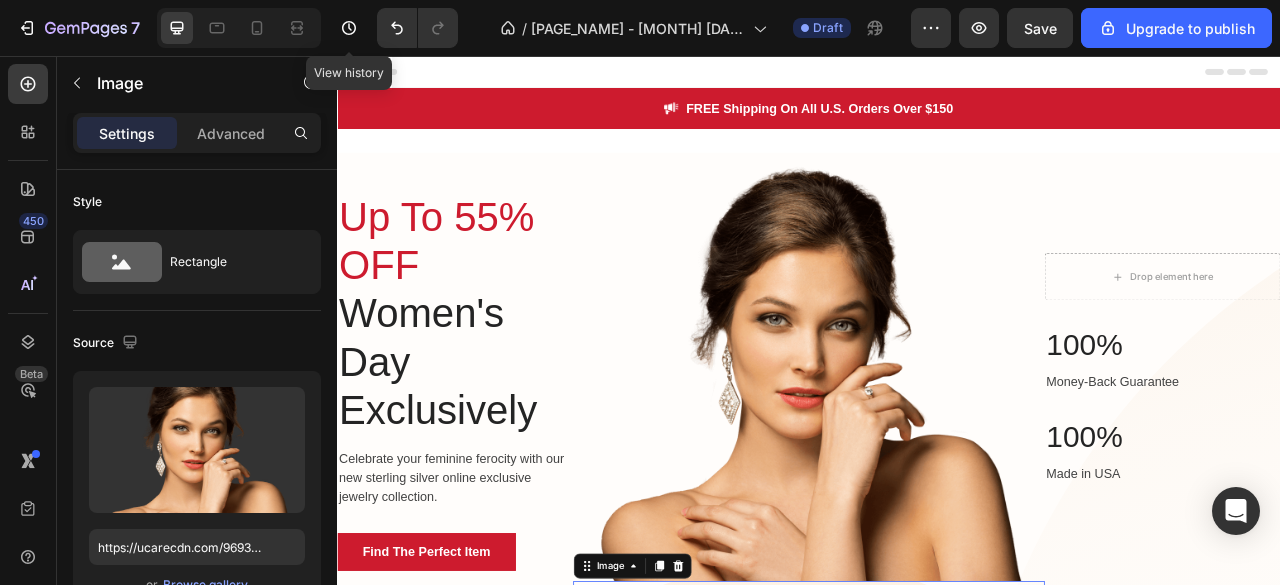 scroll, scrollTop: 590, scrollLeft: 0, axis: vertical 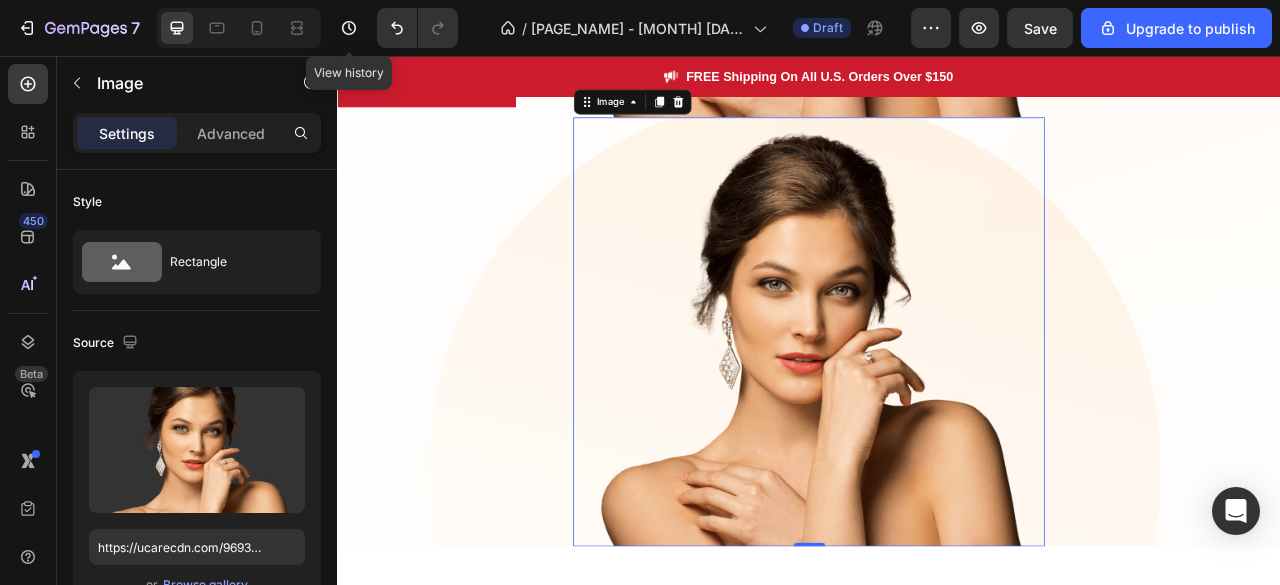 click at bounding box center [937, 406] 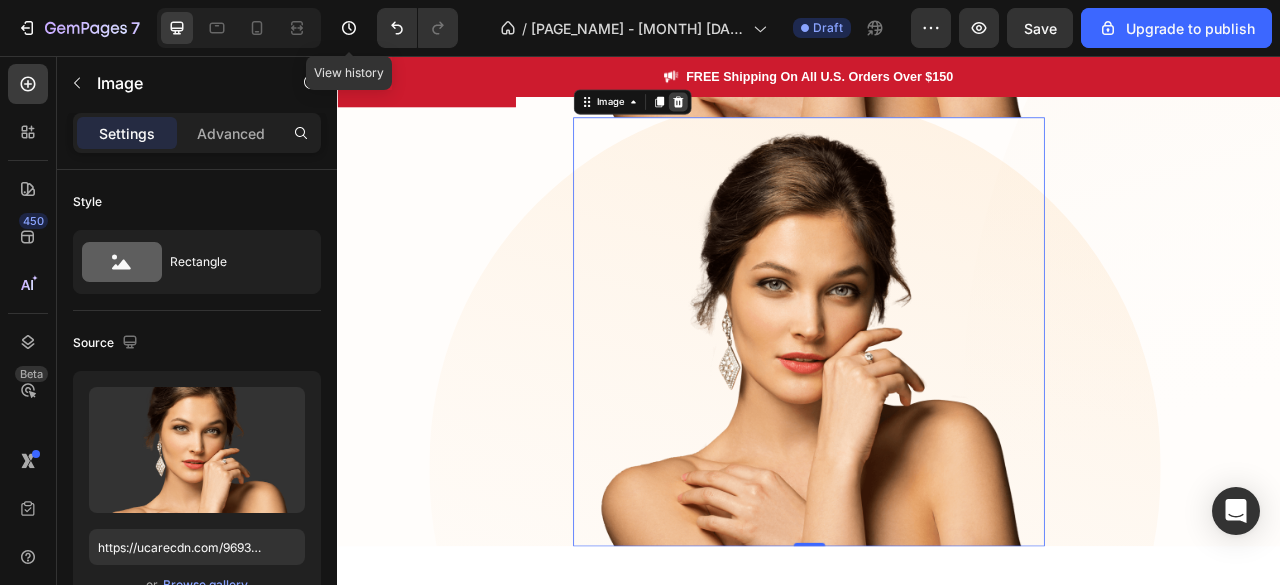 click 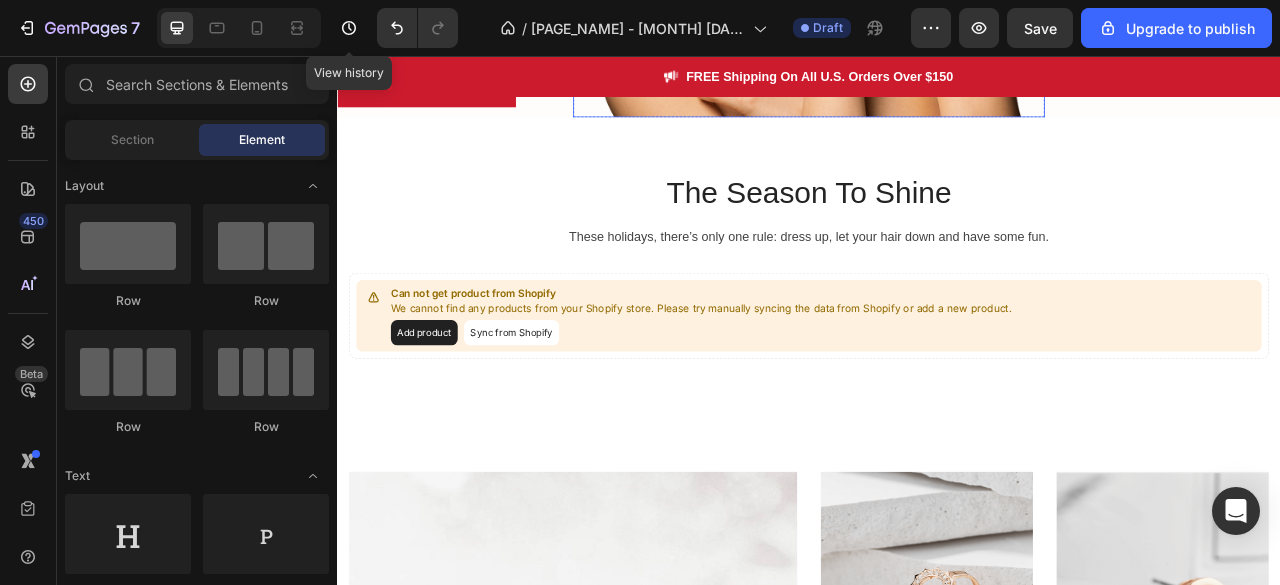 click at bounding box center [937, -139] 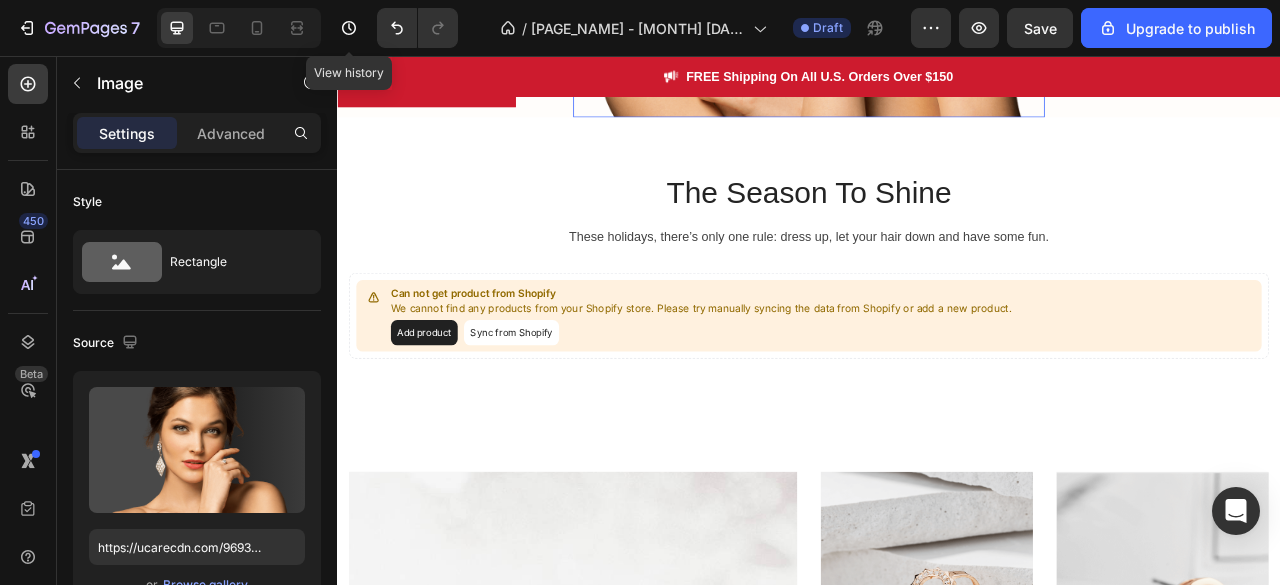 drag, startPoint x: 948, startPoint y: 485, endPoint x: 761, endPoint y: 288, distance: 271.62106 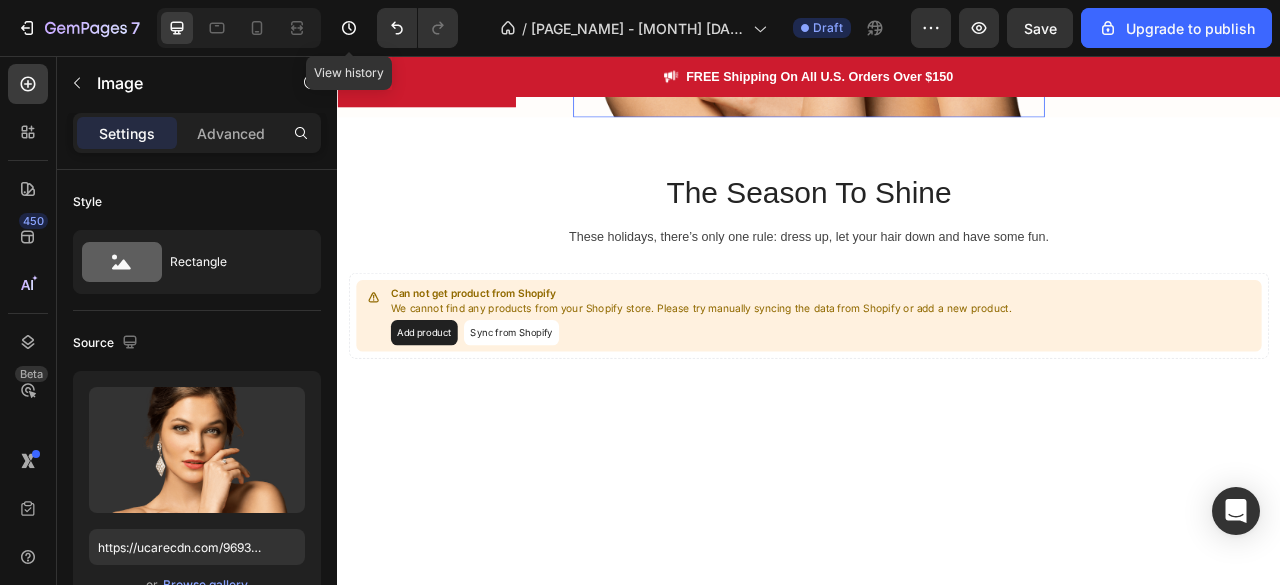 scroll, scrollTop: 0, scrollLeft: 0, axis: both 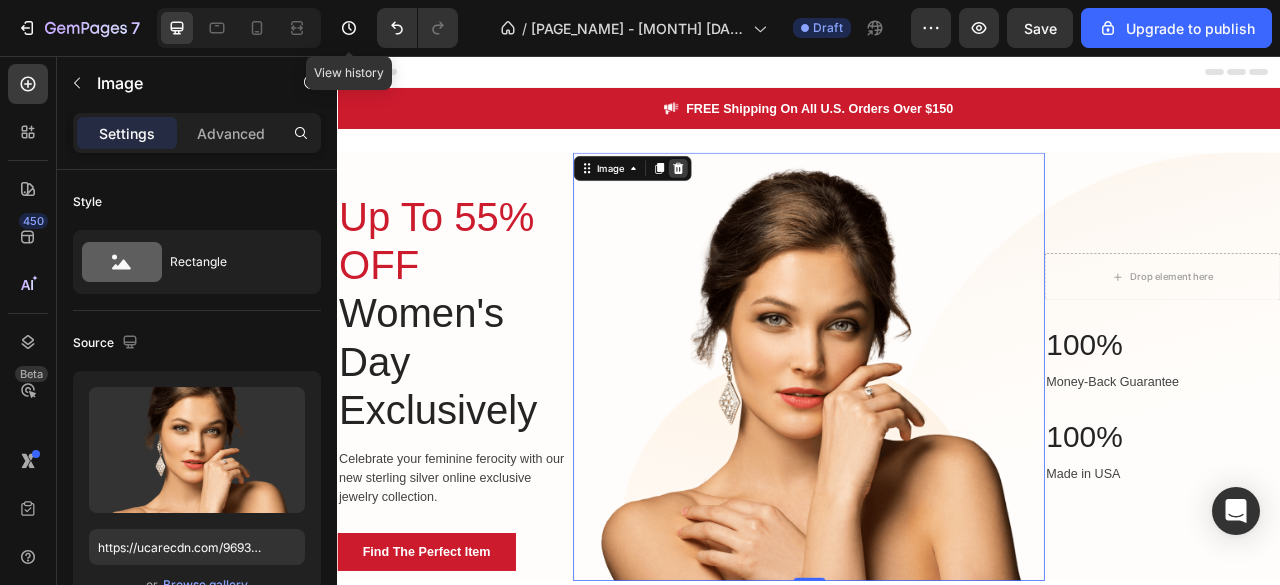 click 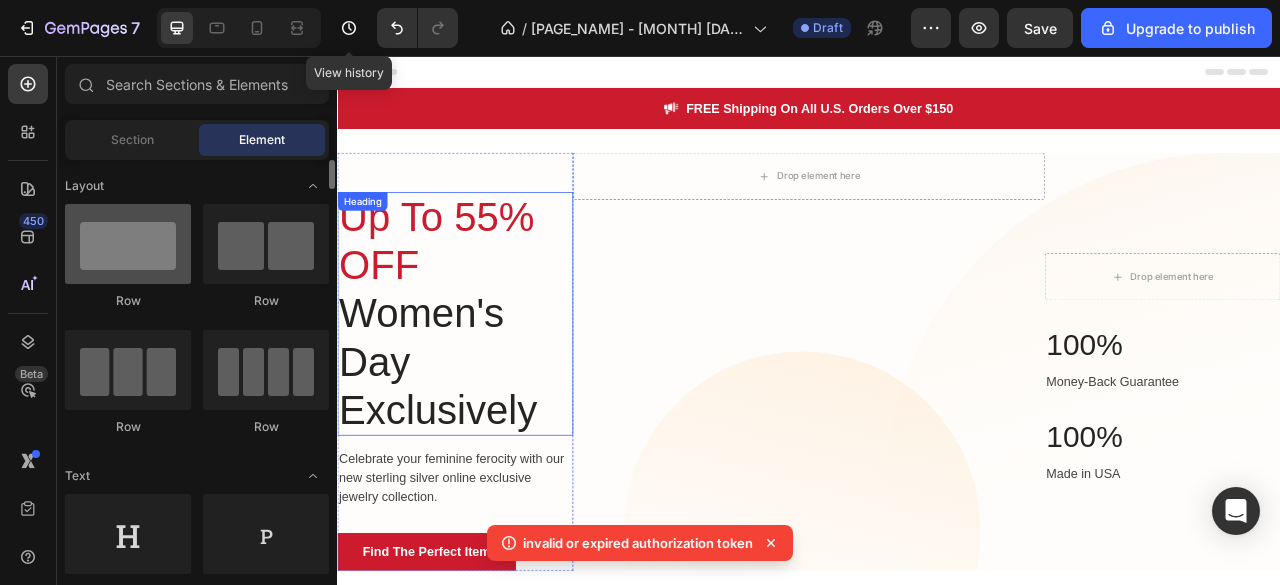 click at bounding box center [128, 244] 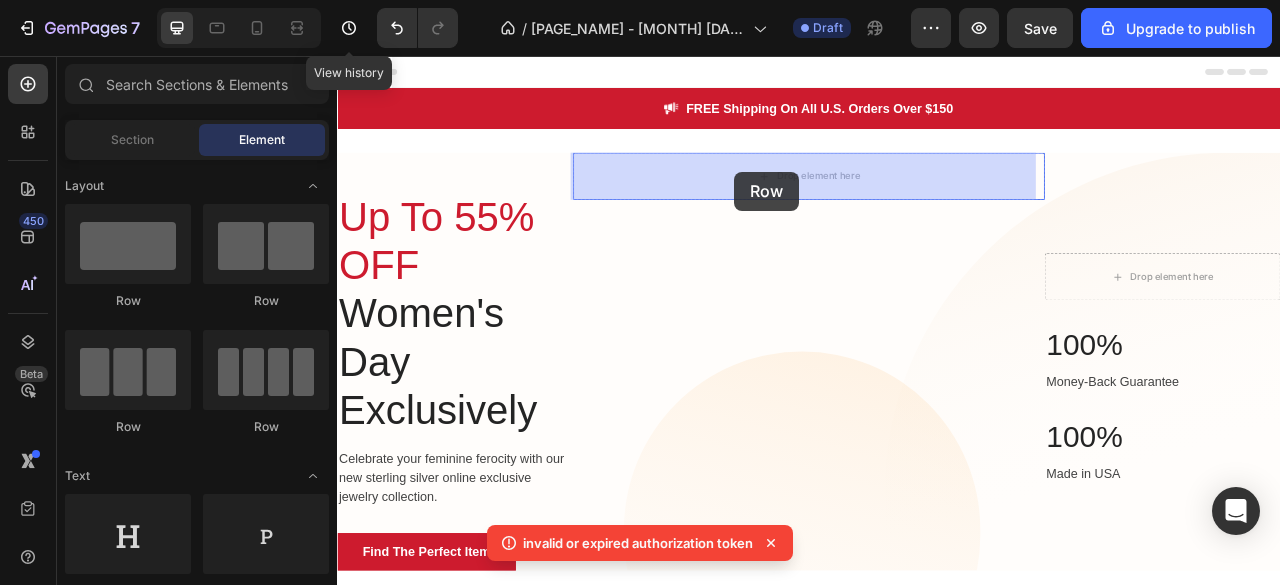 drag, startPoint x: 481, startPoint y: 299, endPoint x: 842, endPoint y: 203, distance: 373.5465 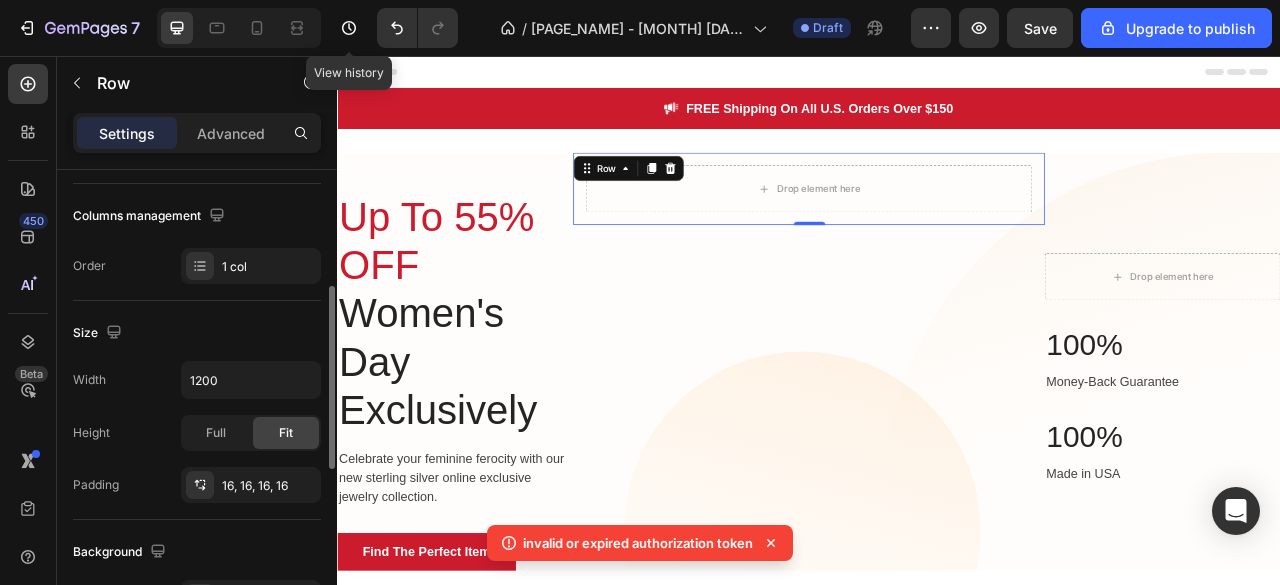 scroll, scrollTop: 400, scrollLeft: 0, axis: vertical 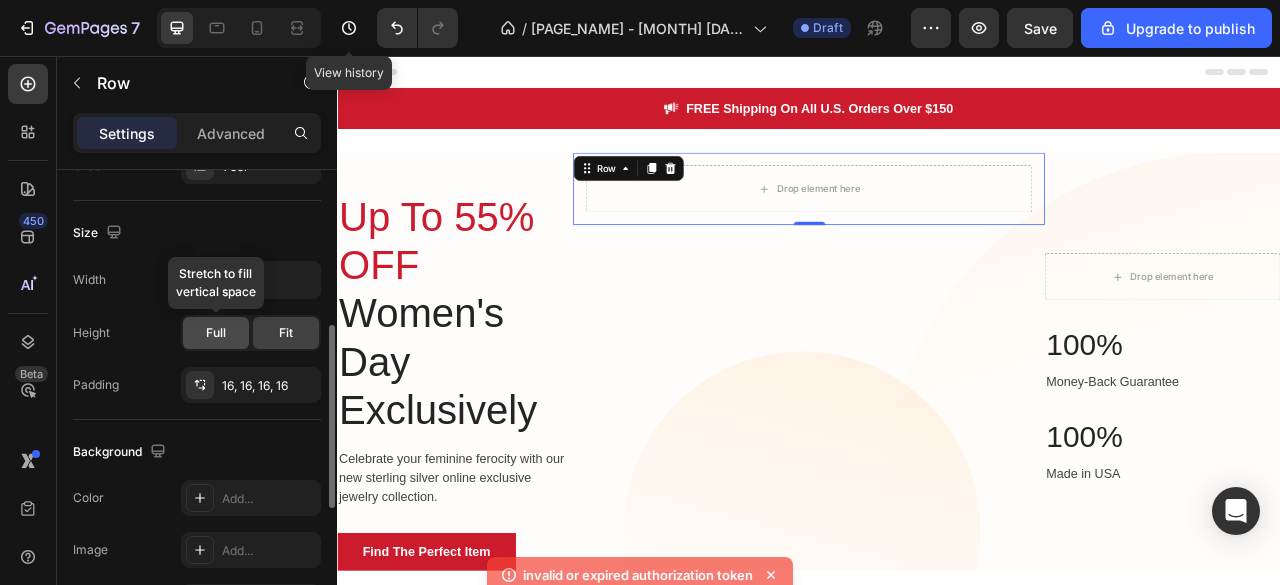 click on "Full" 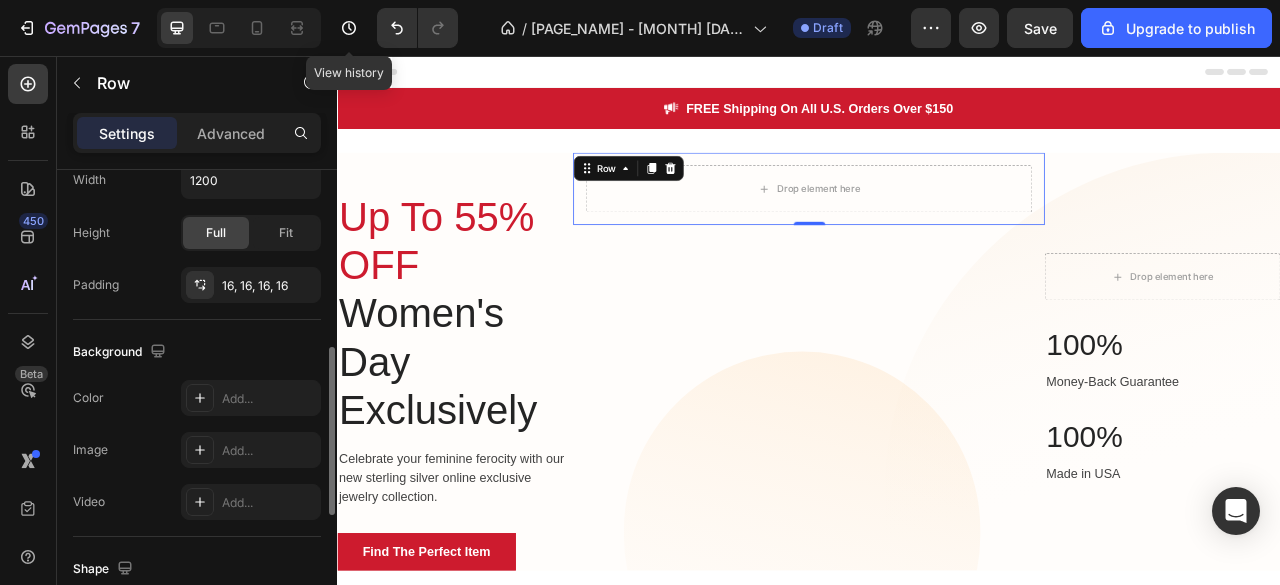 scroll, scrollTop: 600, scrollLeft: 0, axis: vertical 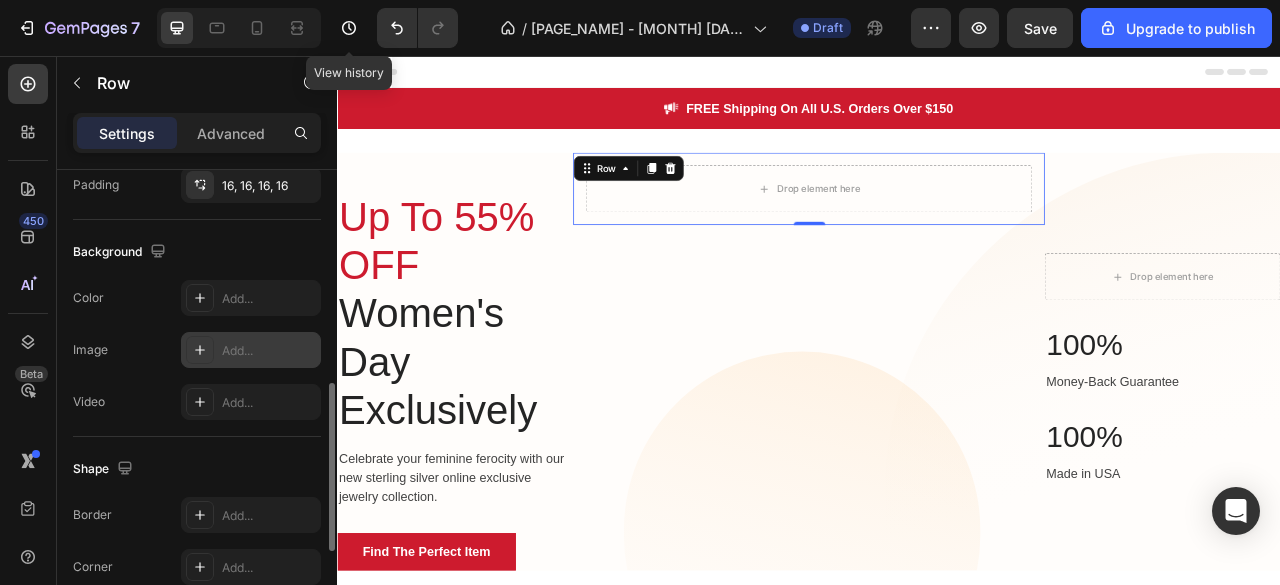 click 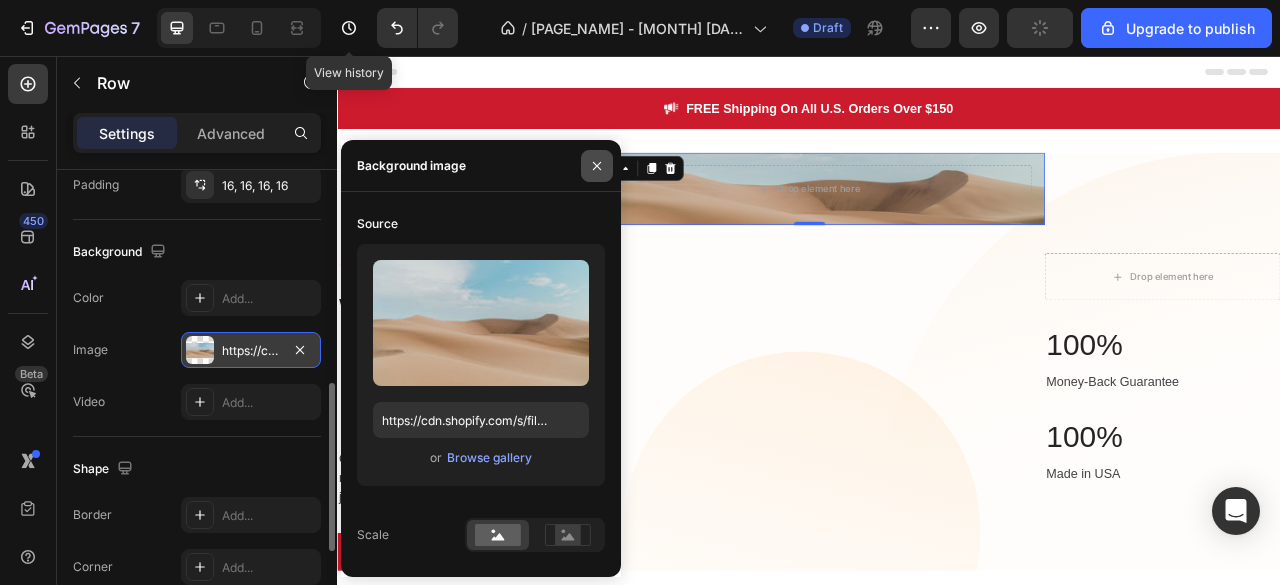 click 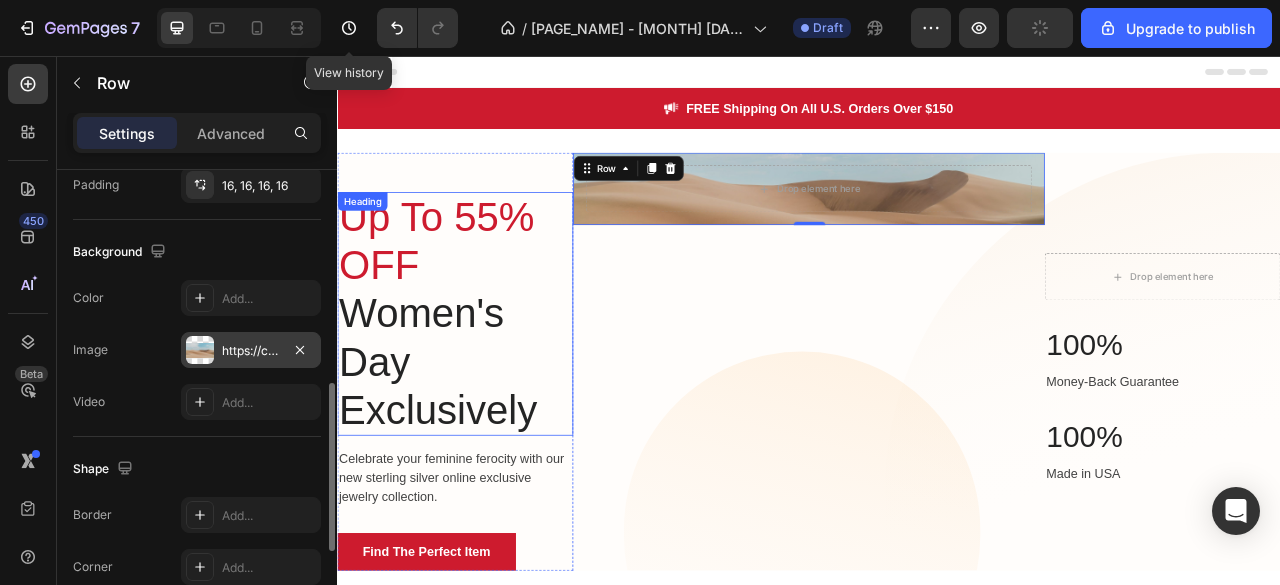 click on "Up To 55% OFF" at bounding box center [463, 292] 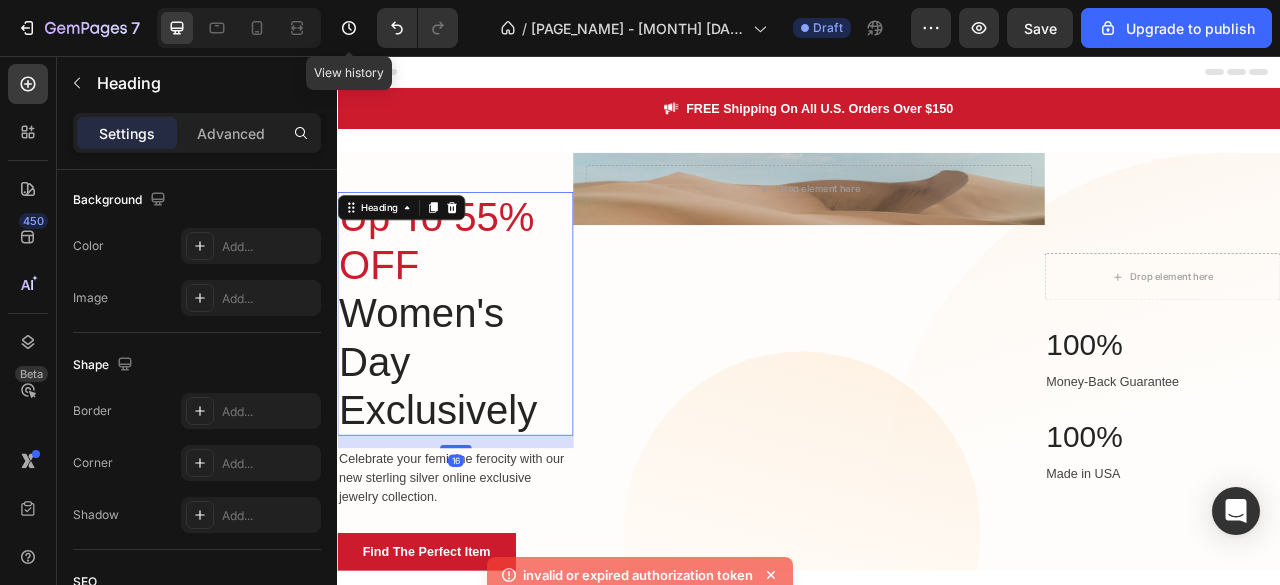 scroll, scrollTop: 0, scrollLeft: 0, axis: both 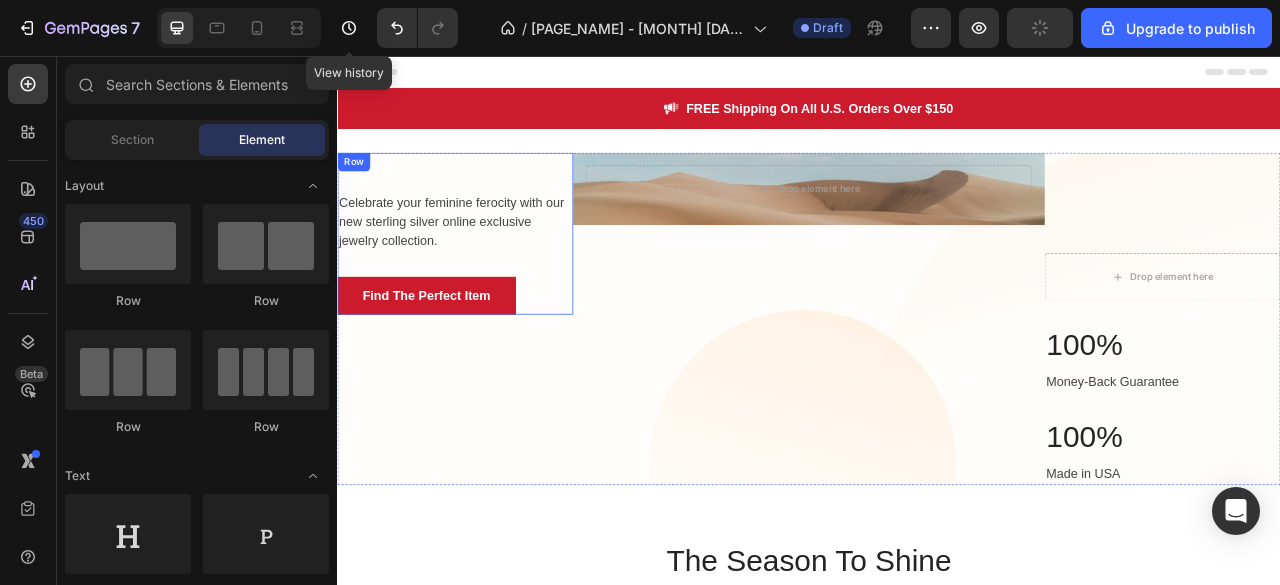 click on "Celebrate your feminine ferocity with our new sterling silver online exclusive jewelry collection." at bounding box center (487, 267) 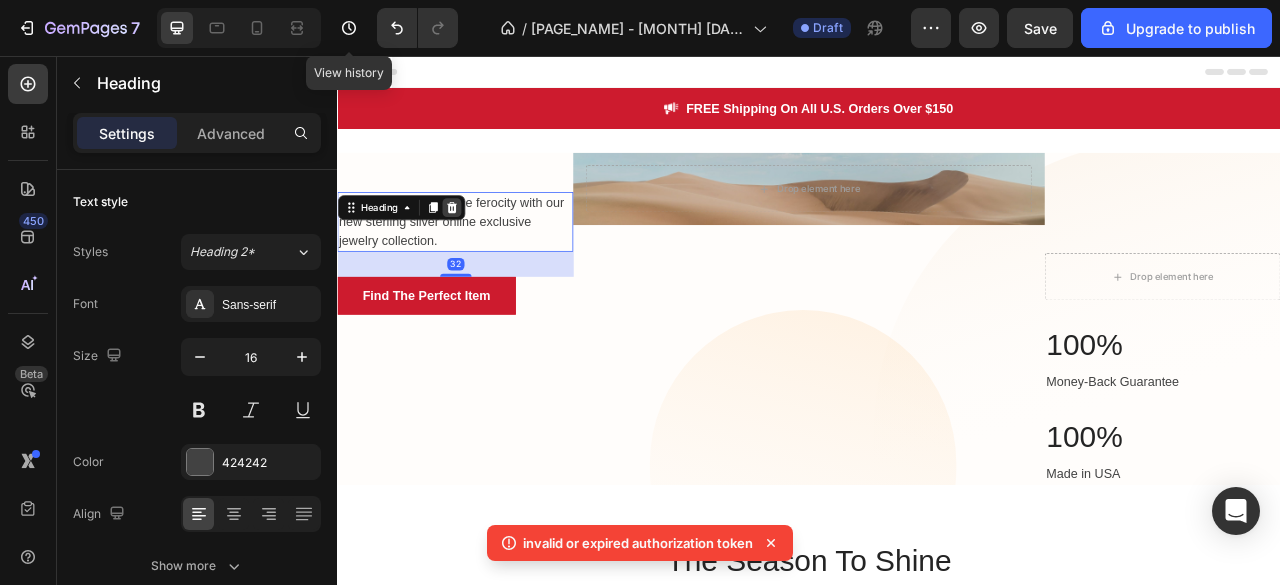click at bounding box center (482, 249) 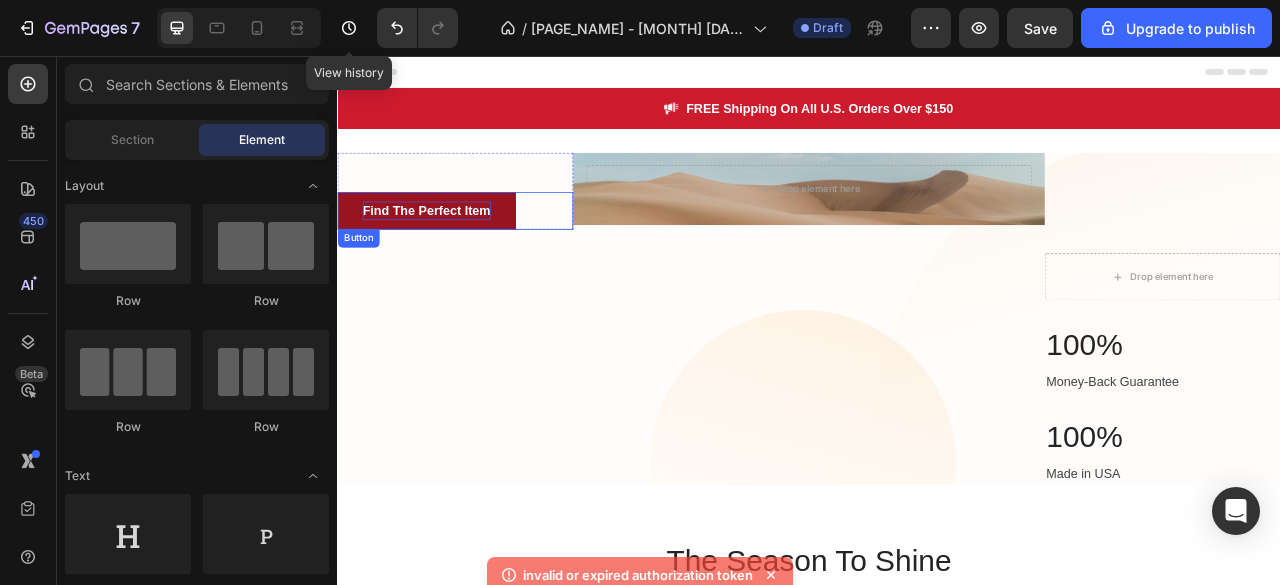 click on "Find The Perfect Item" at bounding box center (450, 253) 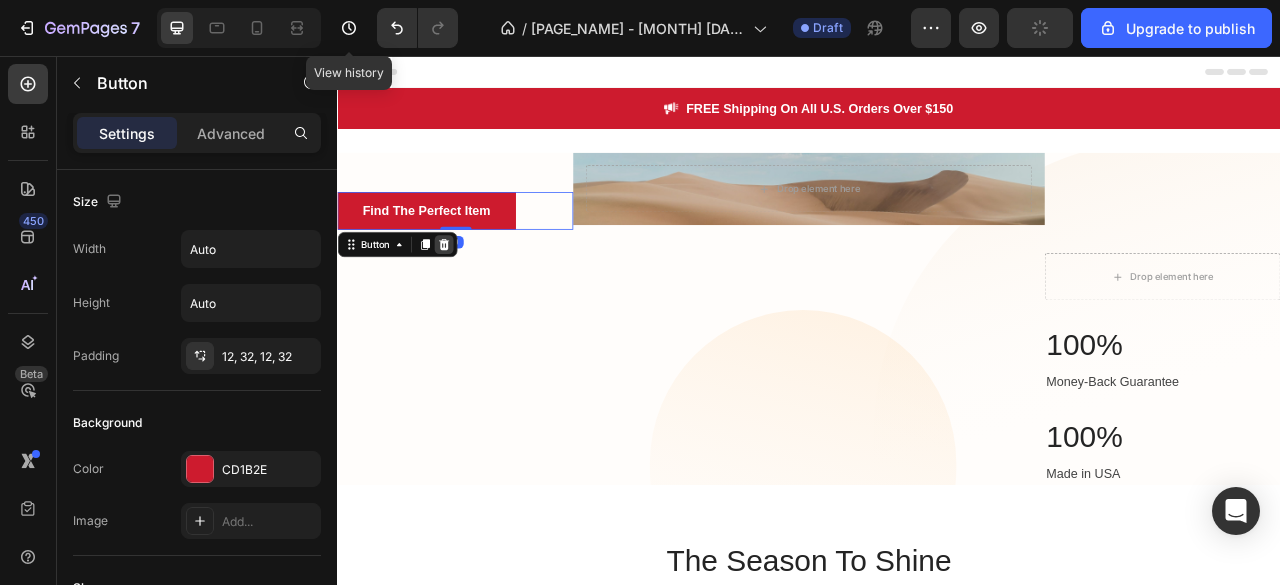click 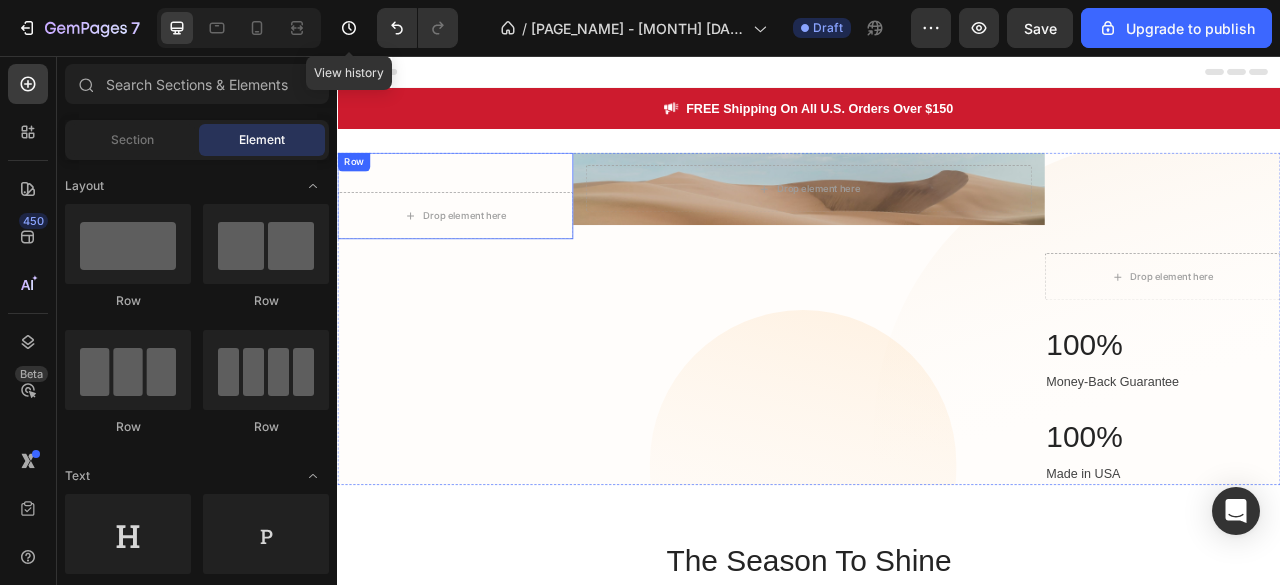 click on "Row" at bounding box center (357, 191) 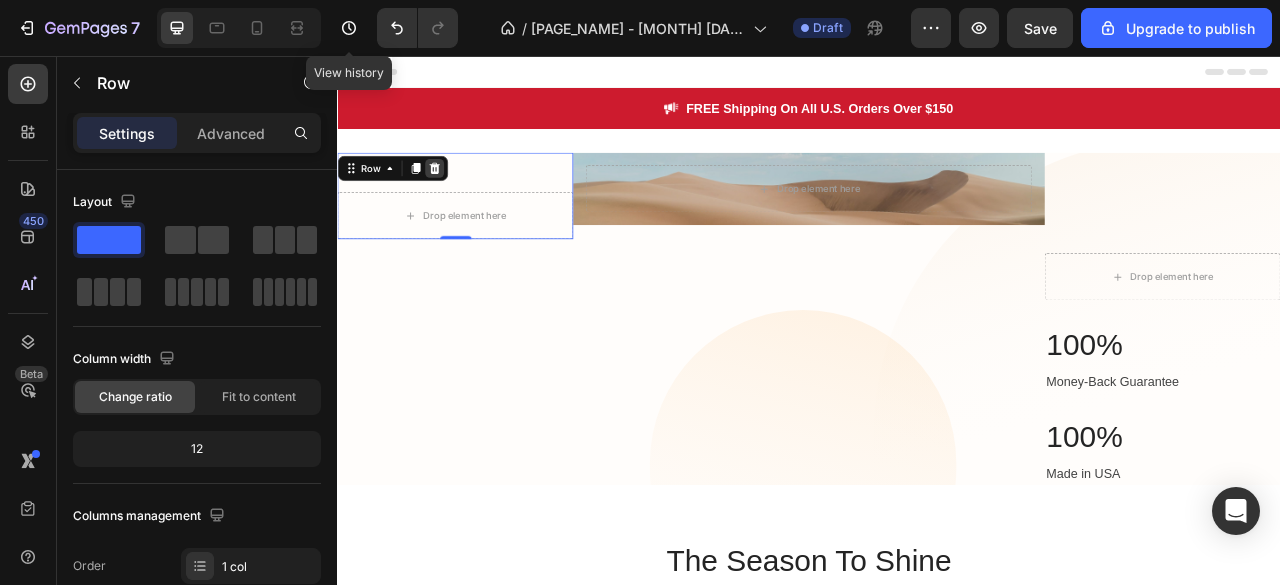 click 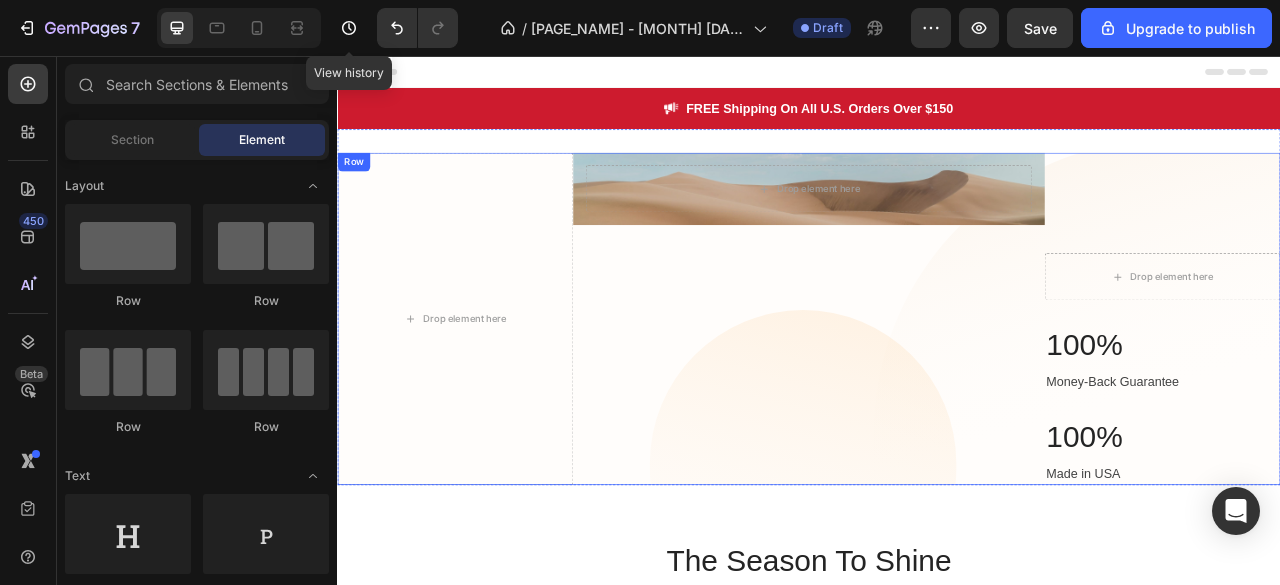 click on "Drop element here
Drop element here Row Row 10K+ Heading Trusted by 10K+ Clients Text block 100% Heading Money-Back Guarantee Text block 100% Heading Made in USA Text block Row
Drop element here Row Row 100% Heading Money-Back Guarantee Text block Row 100% Heading Made in USA Text block Row Row" at bounding box center (937, 390) 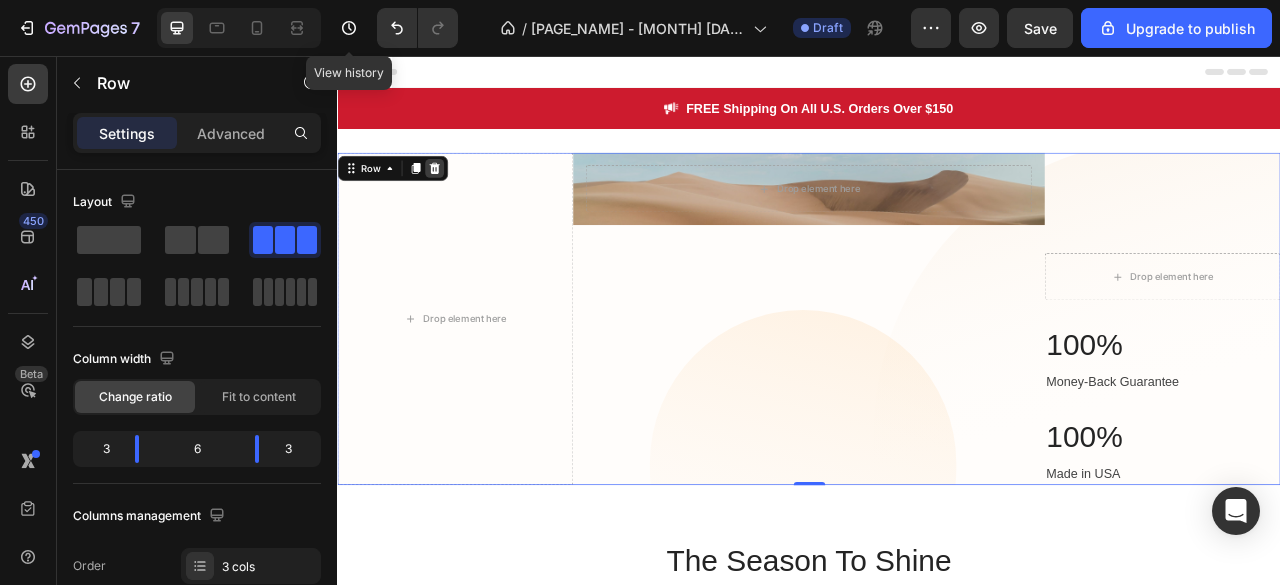 click 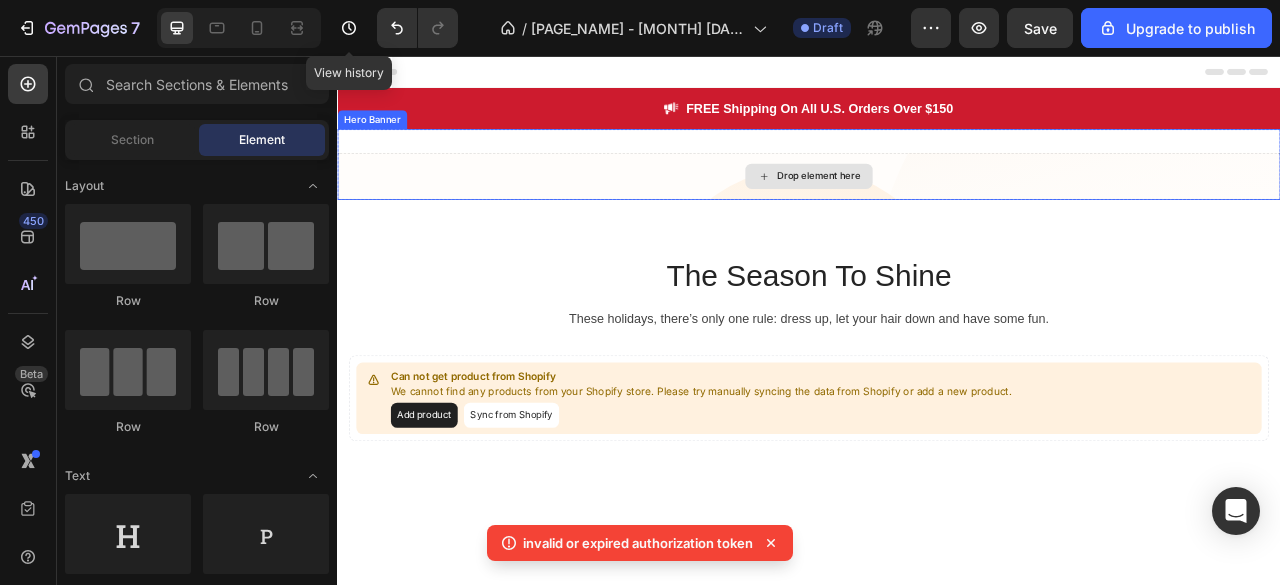 click on "Drop element here" at bounding box center [949, 209] 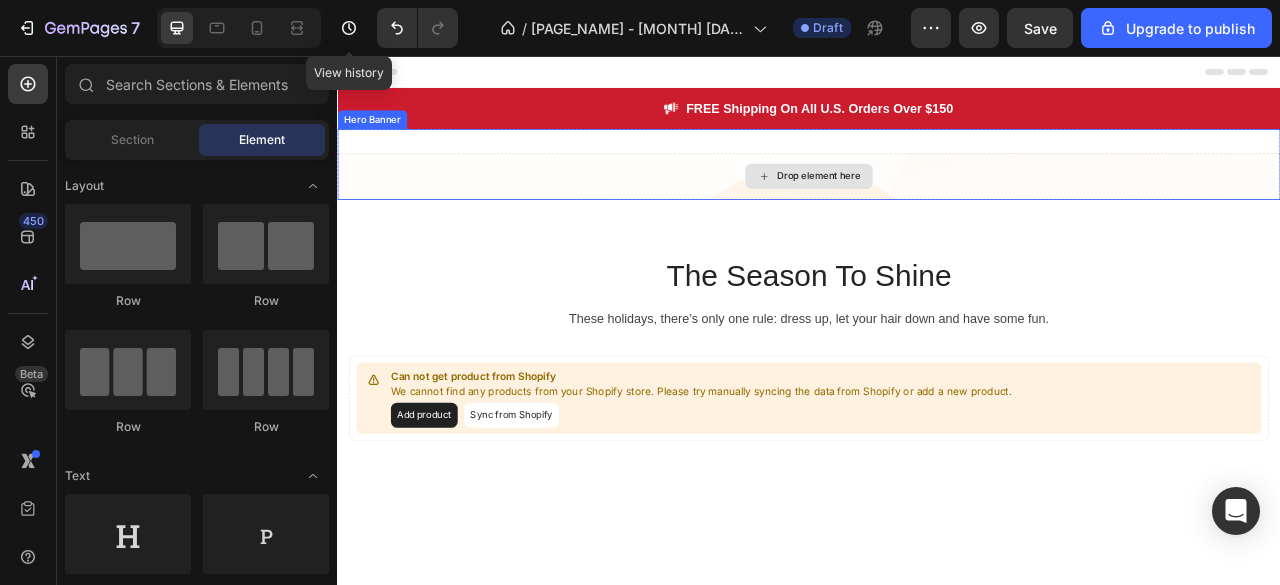 drag, startPoint x: 496, startPoint y: 181, endPoint x: 462, endPoint y: 211, distance: 45.343136 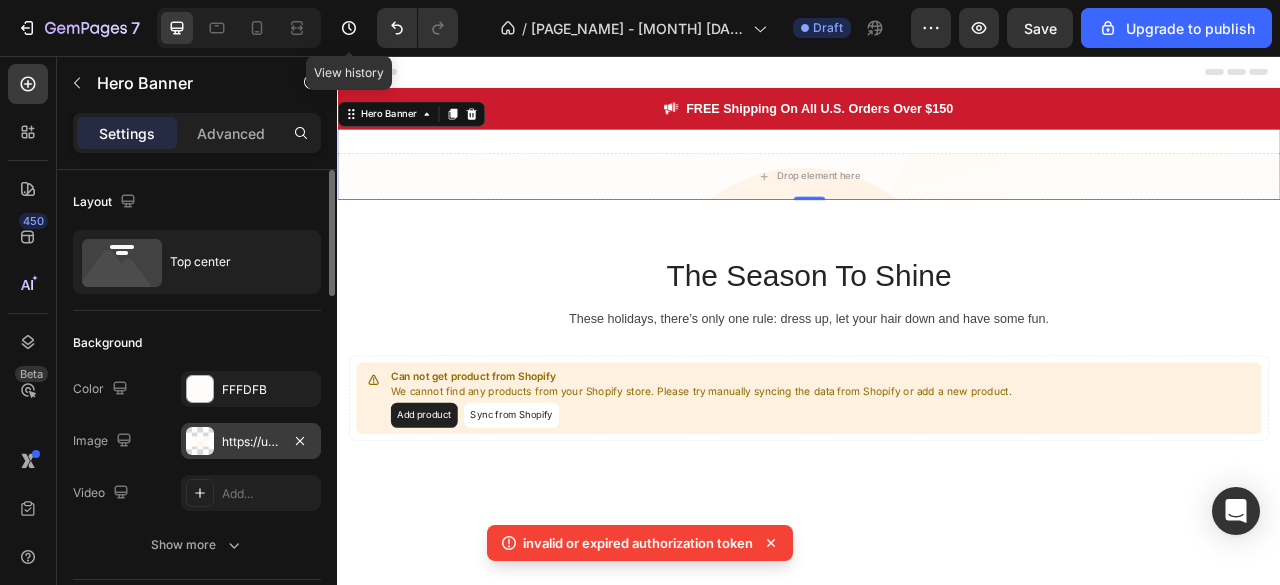 click on "https://ucarecdn.com/ee0e019b-eca5-4dce-91fb-0ad32b14ef9a/banner.svg" at bounding box center [251, 442] 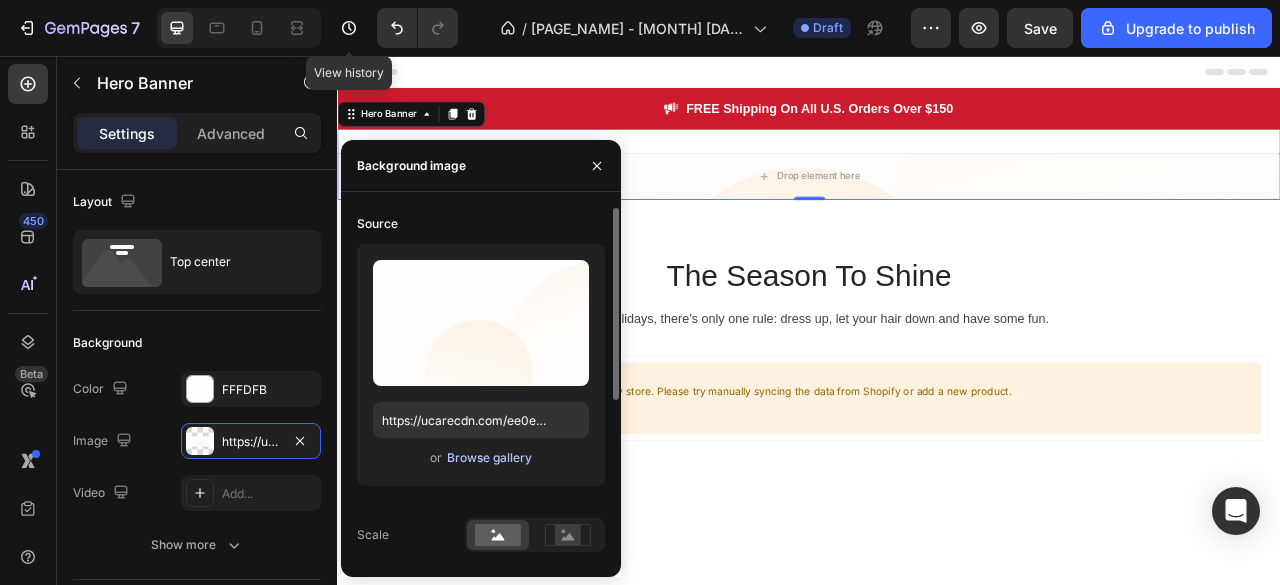 click on "Browse gallery" at bounding box center [489, 458] 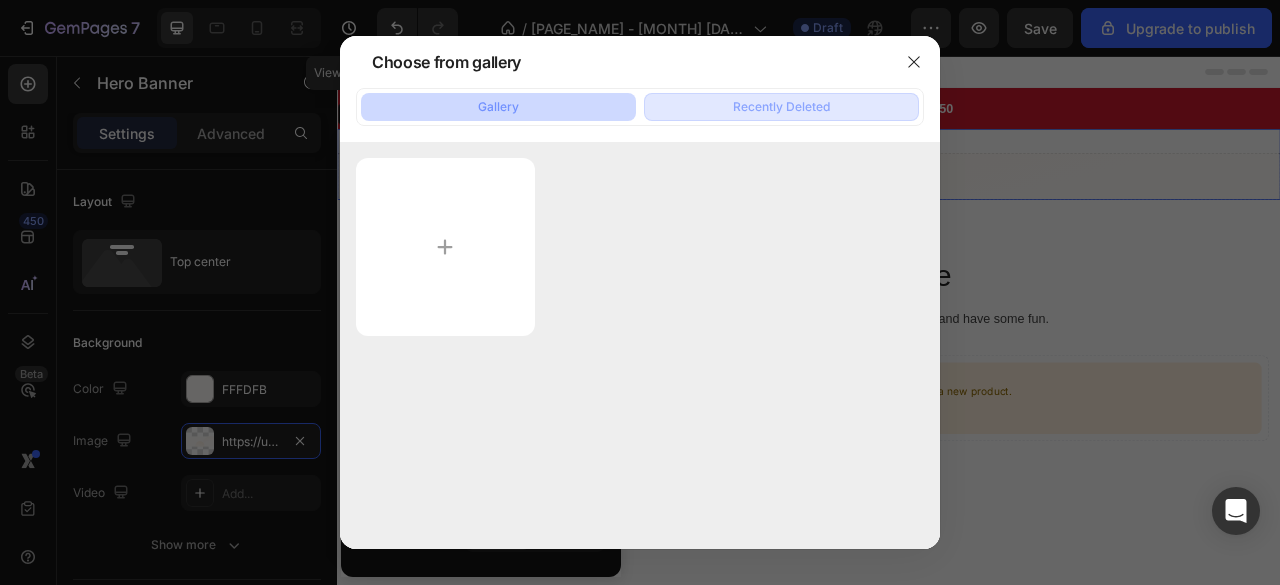 click on "Recently Deleted" at bounding box center [781, 107] 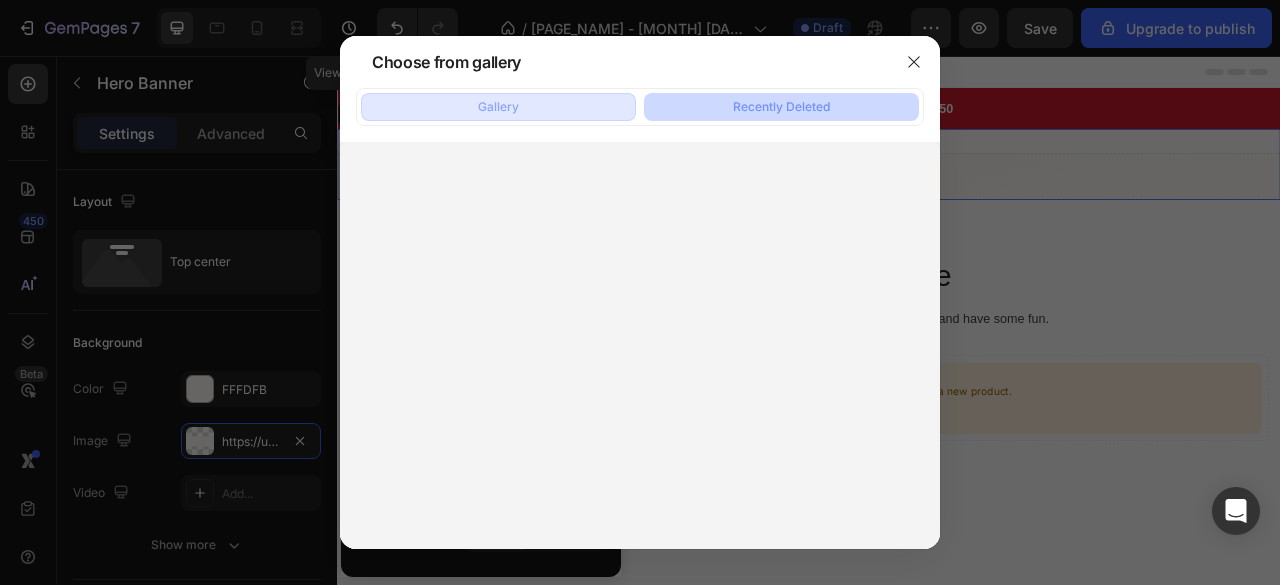 click on "Gallery" 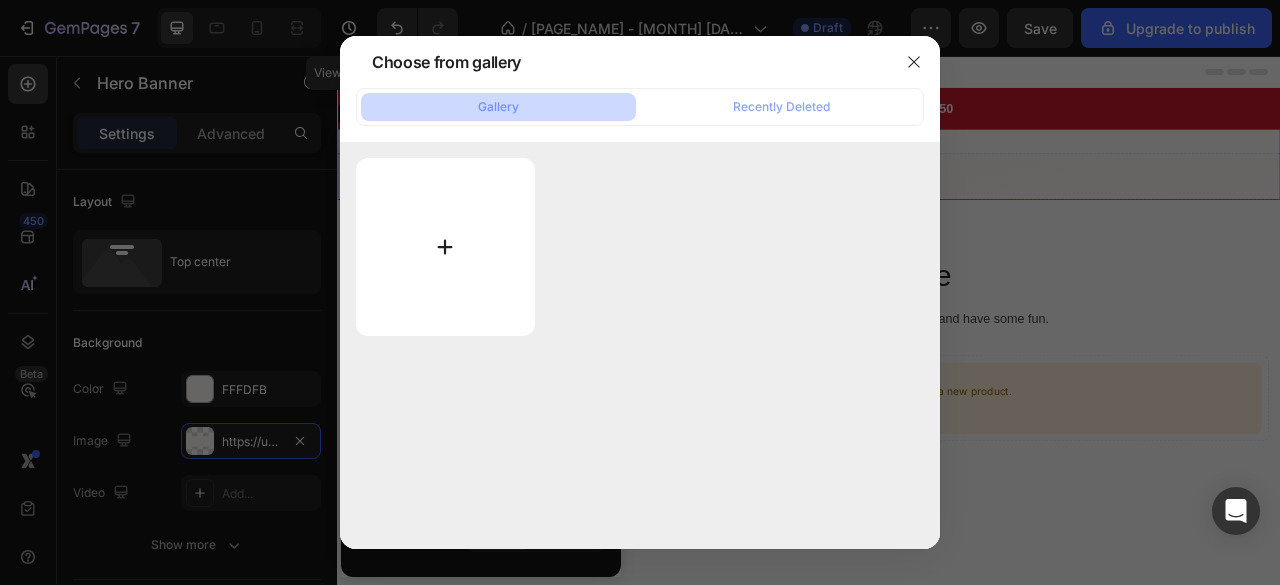 click at bounding box center (445, 247) 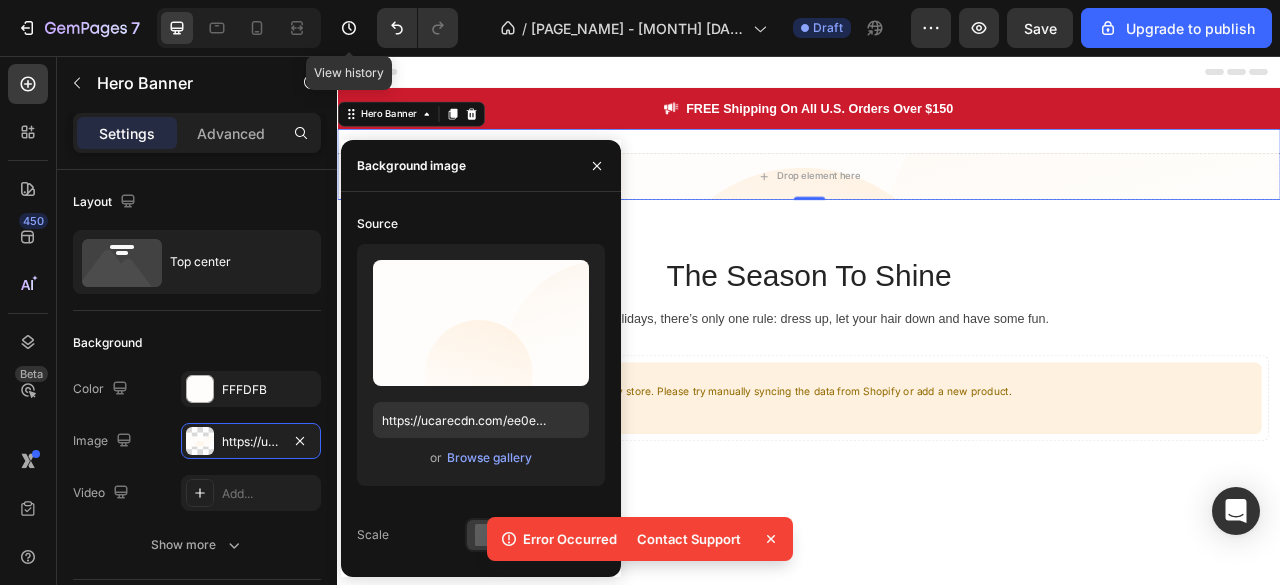 click on "Contact Support" at bounding box center [703, 539] 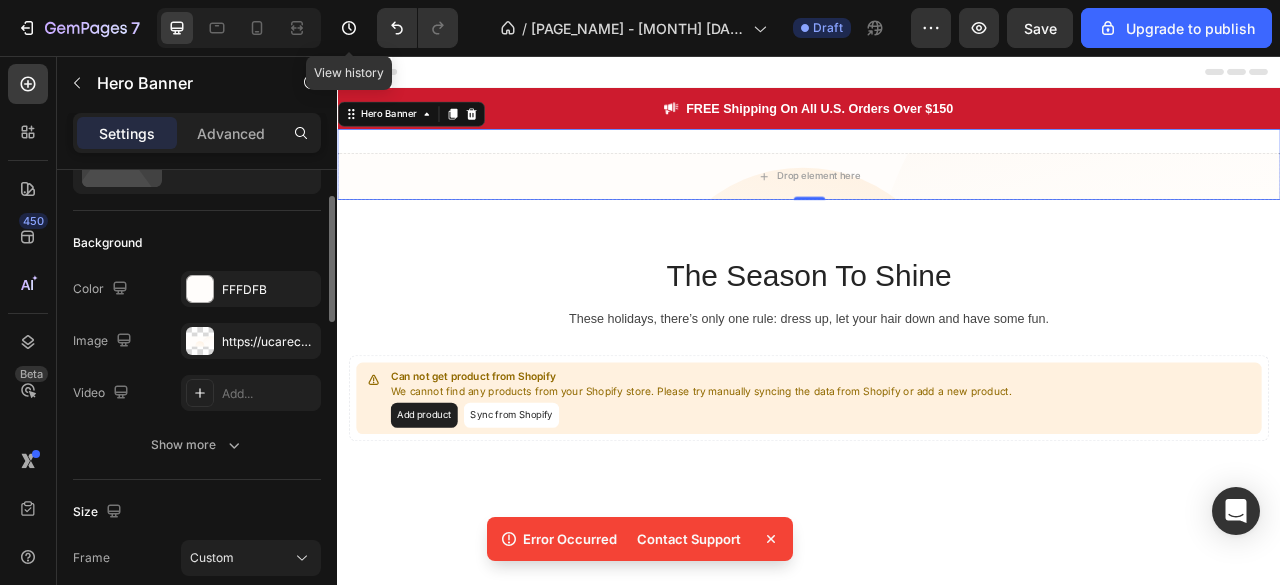 scroll, scrollTop: 200, scrollLeft: 0, axis: vertical 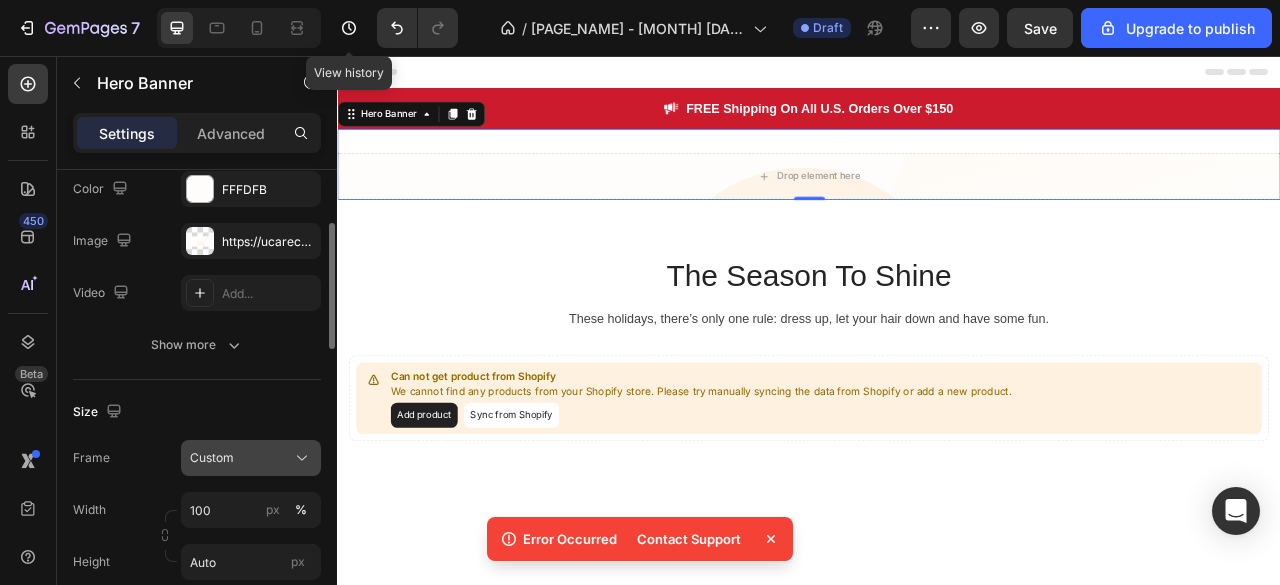 click on "Custom" 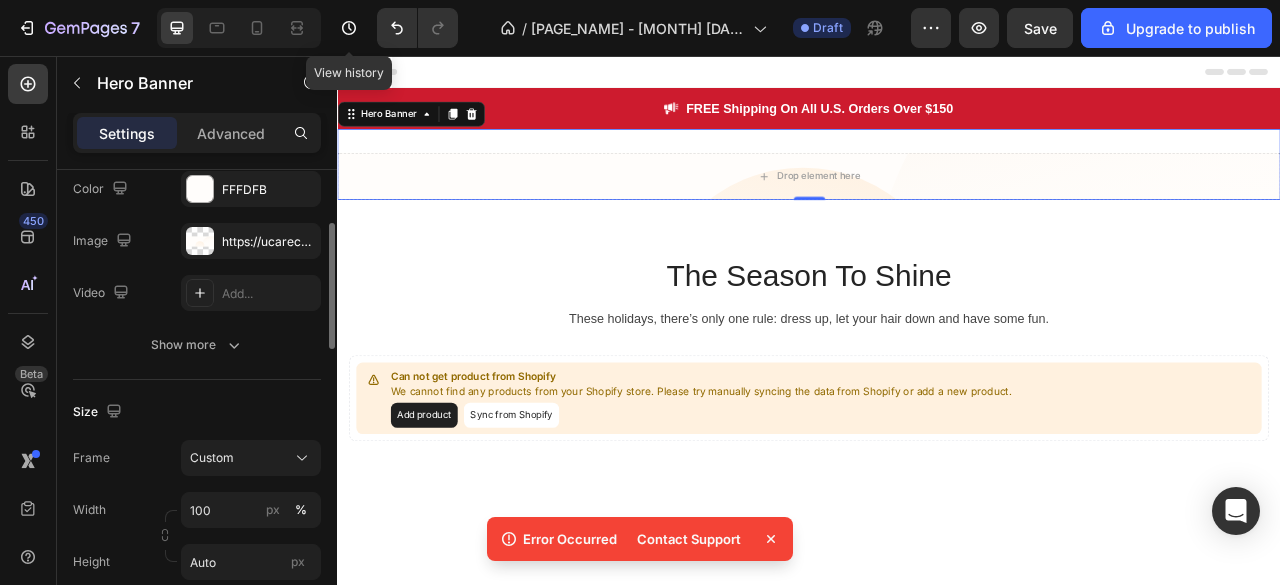 click on "Size" at bounding box center [197, 412] 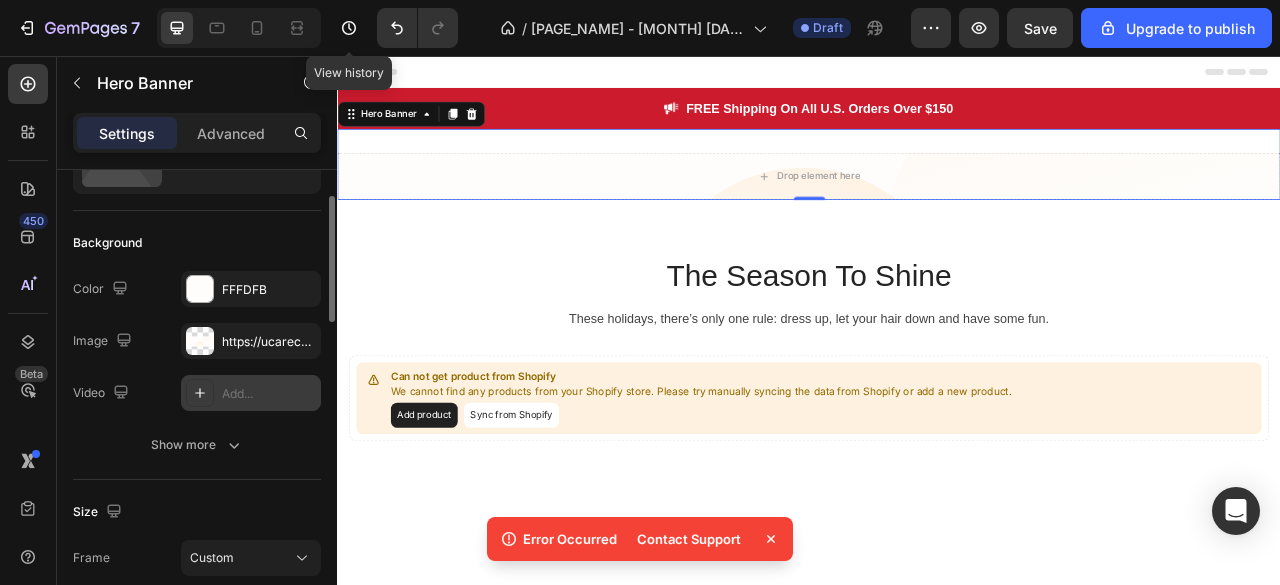 scroll, scrollTop: 0, scrollLeft: 0, axis: both 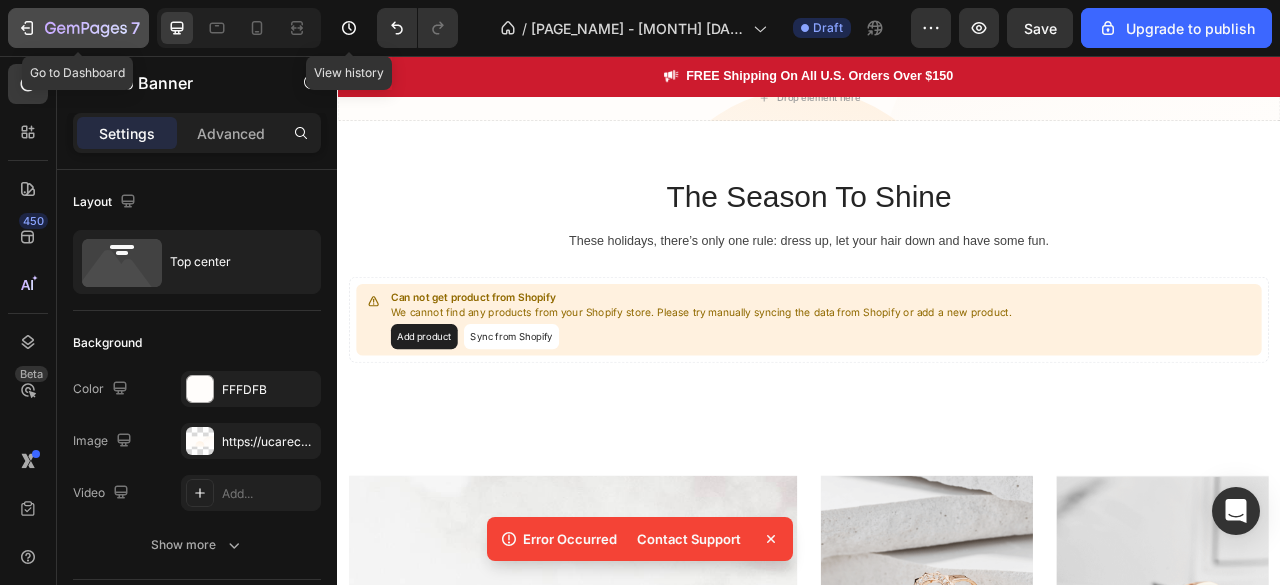 click 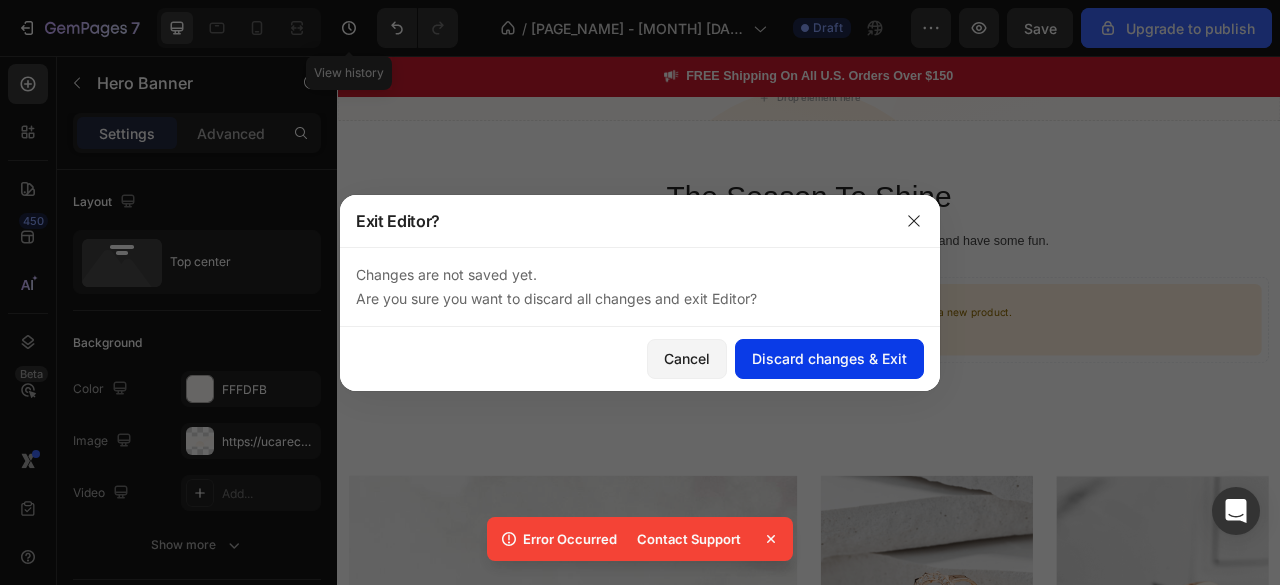 click on "Discard changes & Exit" at bounding box center (829, 358) 